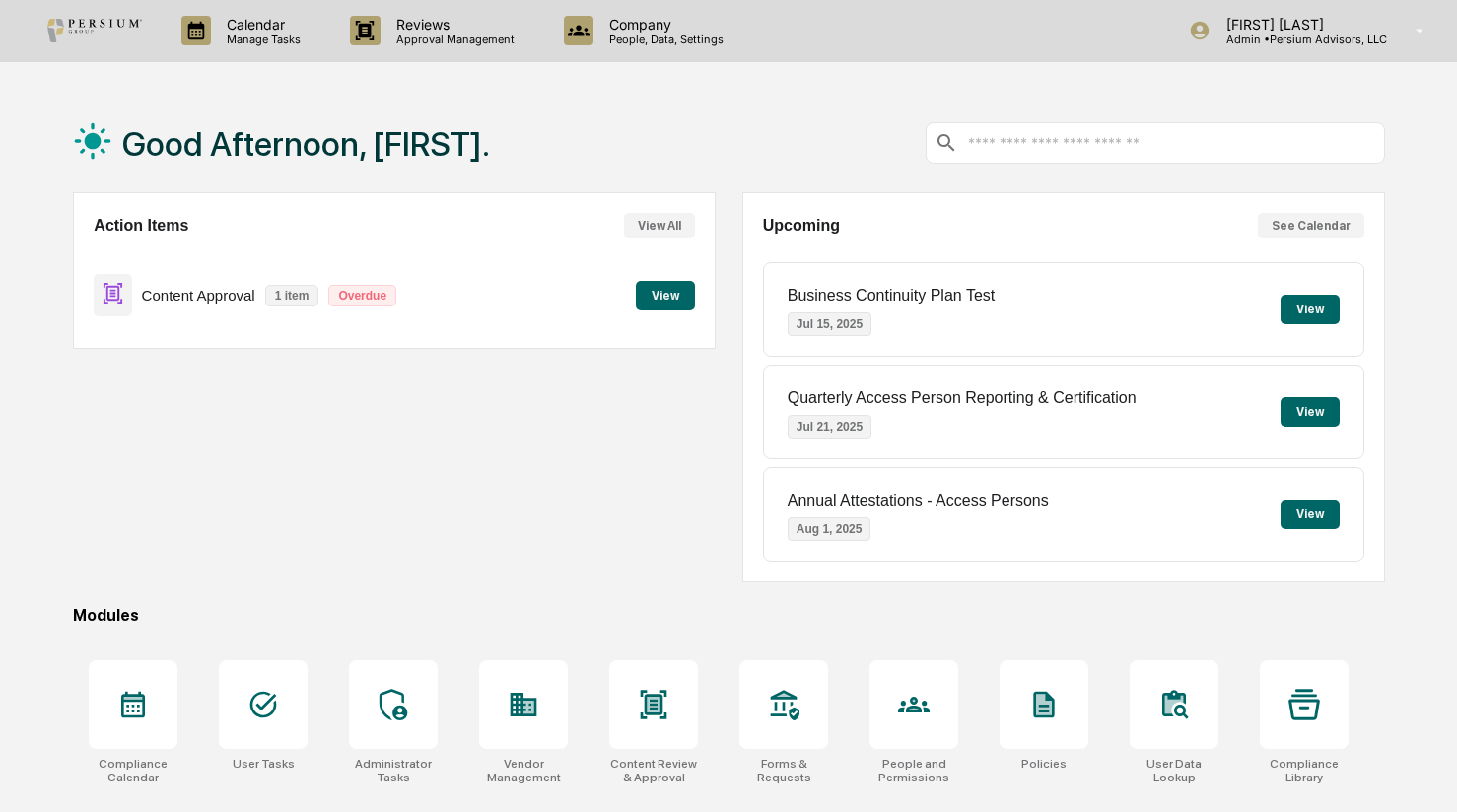scroll, scrollTop: 0, scrollLeft: 0, axis: both 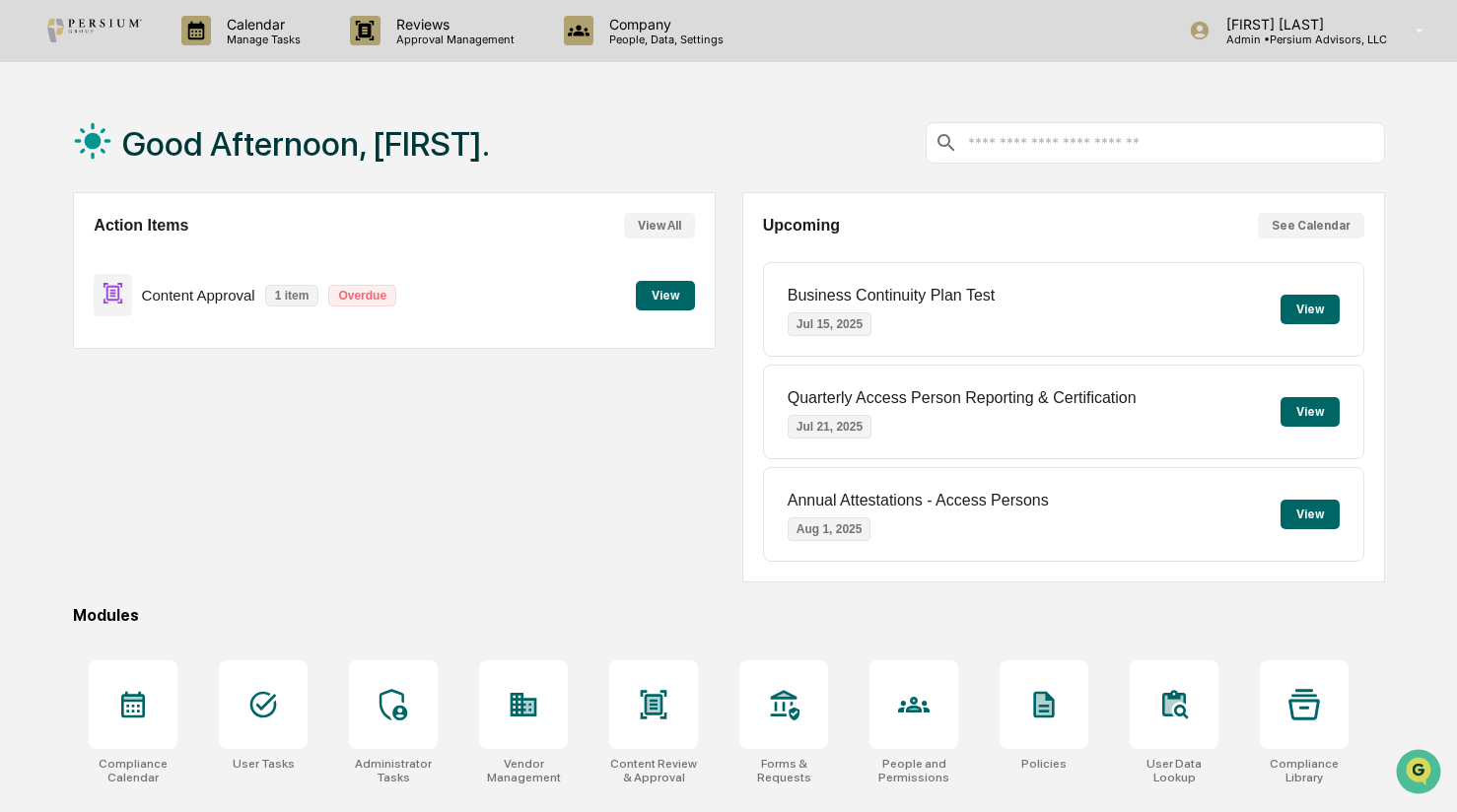 click on "View" at bounding box center (665, 296) 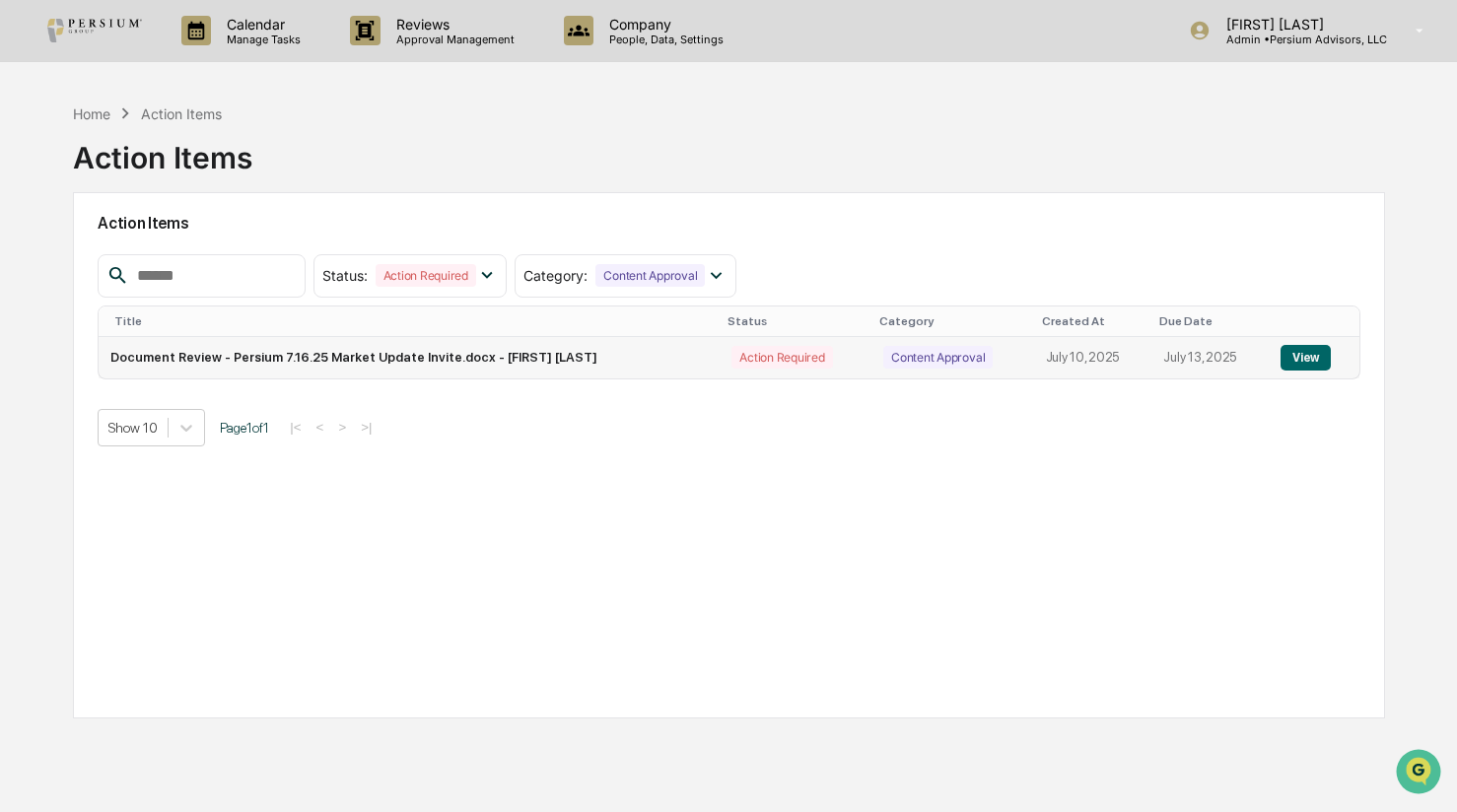 click on "View" at bounding box center (1305, 358) 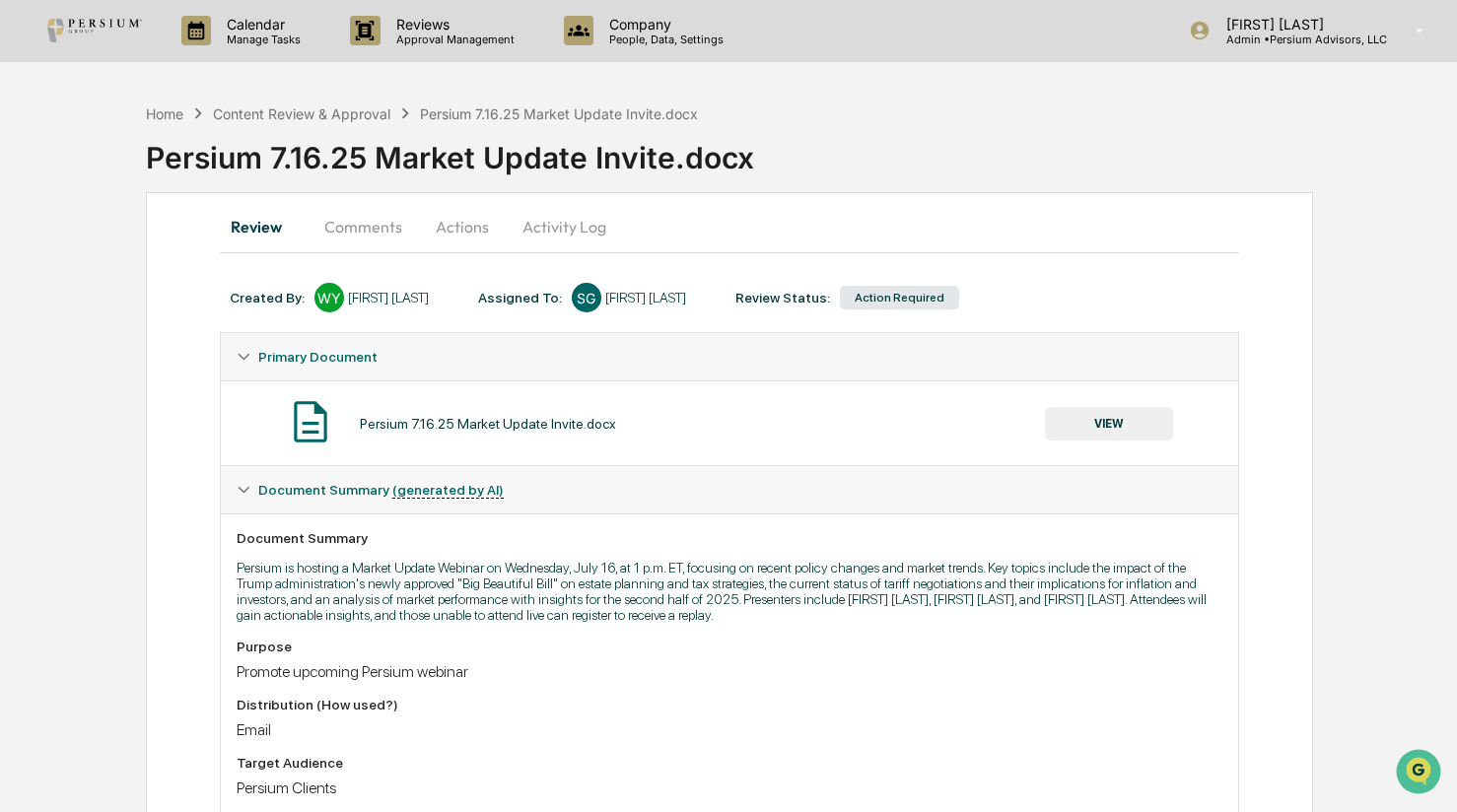 click on "Action Required" at bounding box center [899, 298] 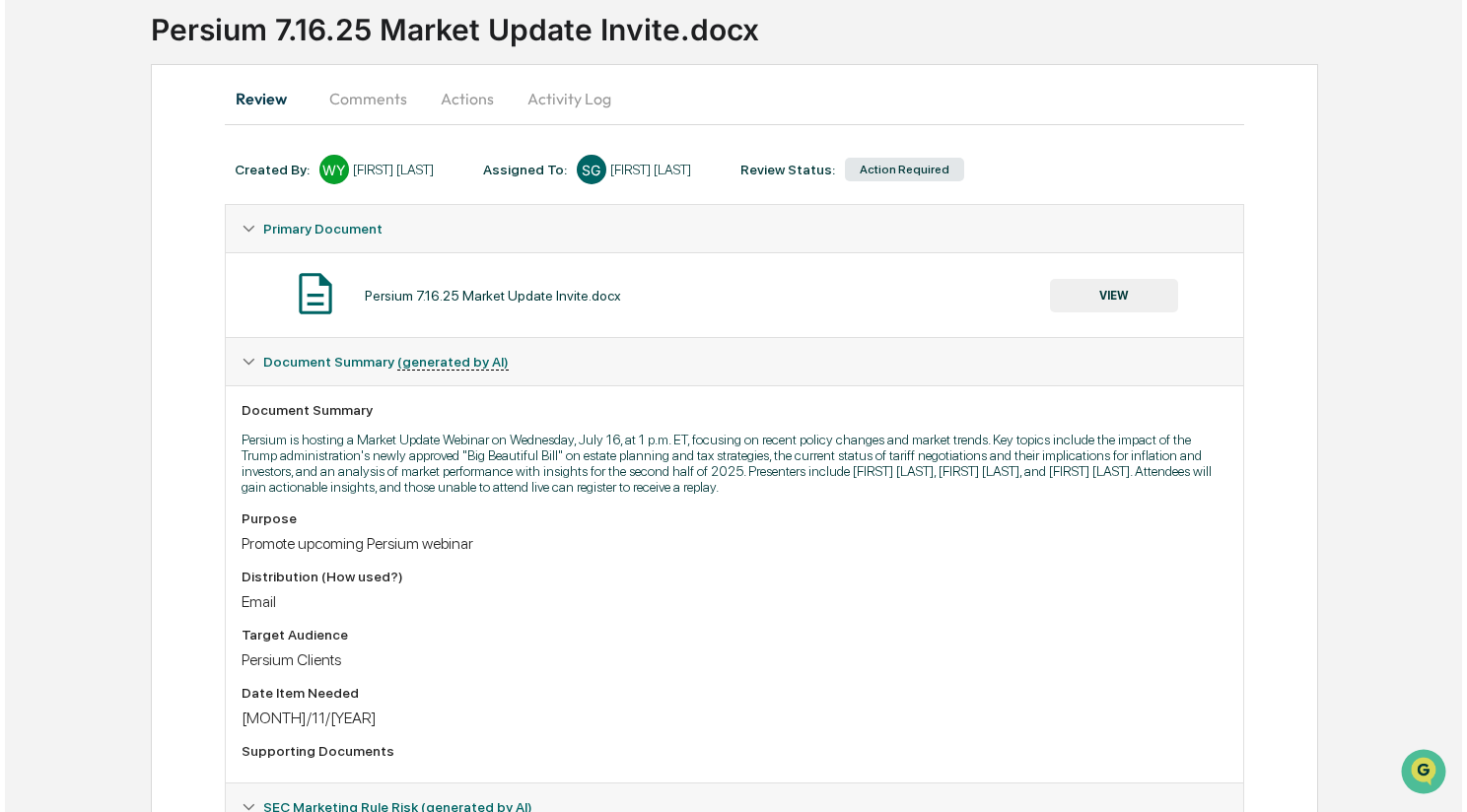 scroll, scrollTop: 0, scrollLeft: 0, axis: both 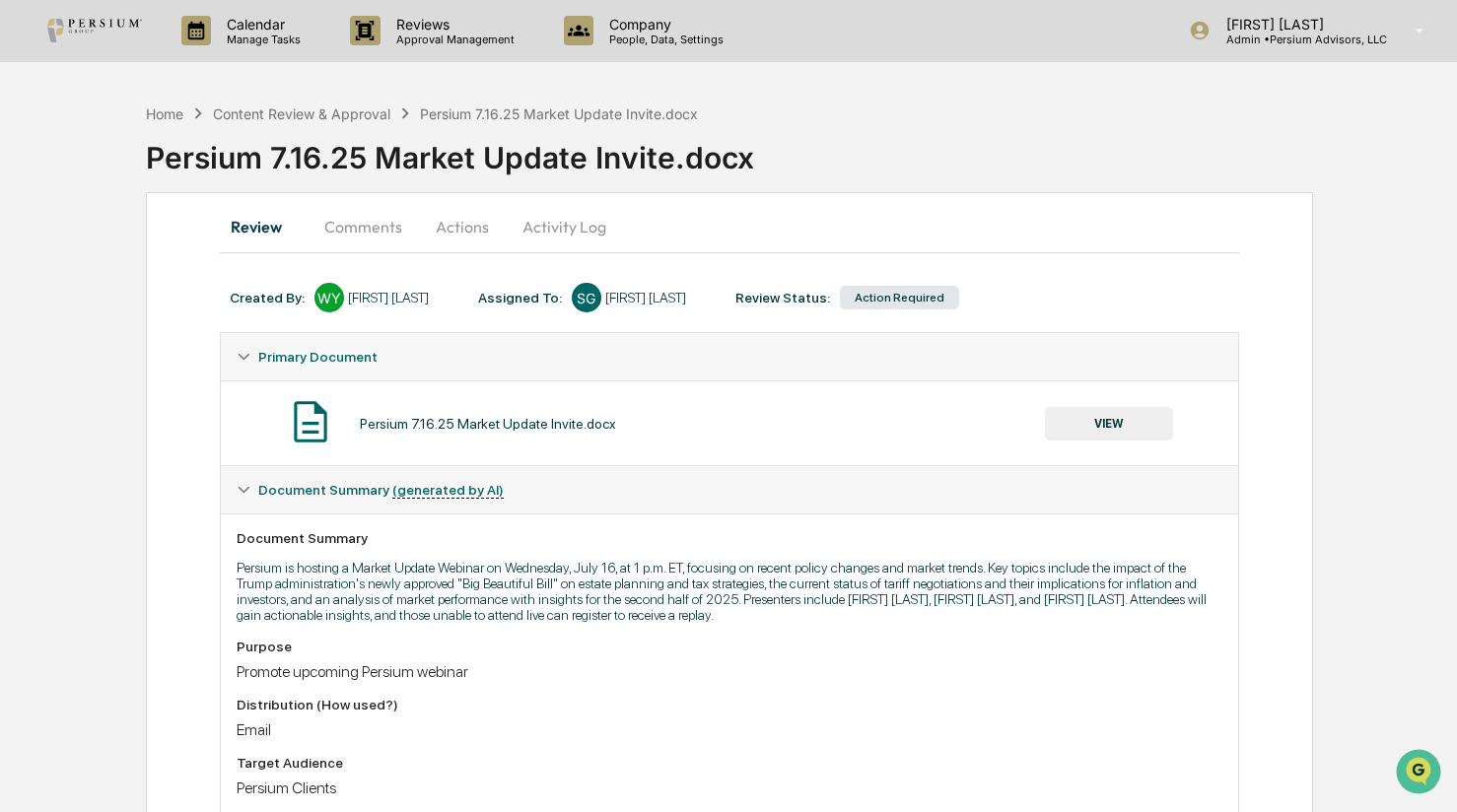 click on "Actions" at bounding box center [462, 227] 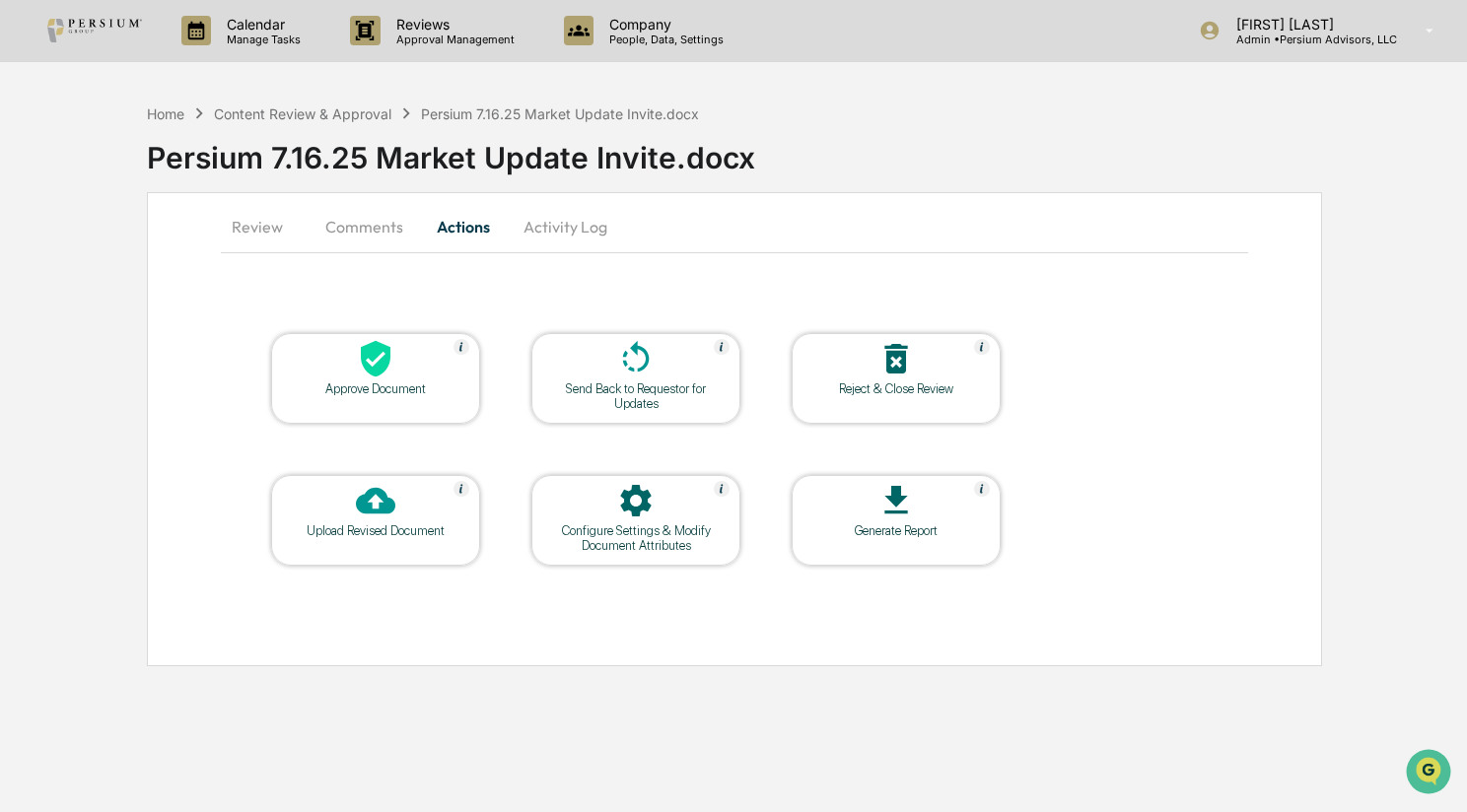 click at bounding box center (636, 502) 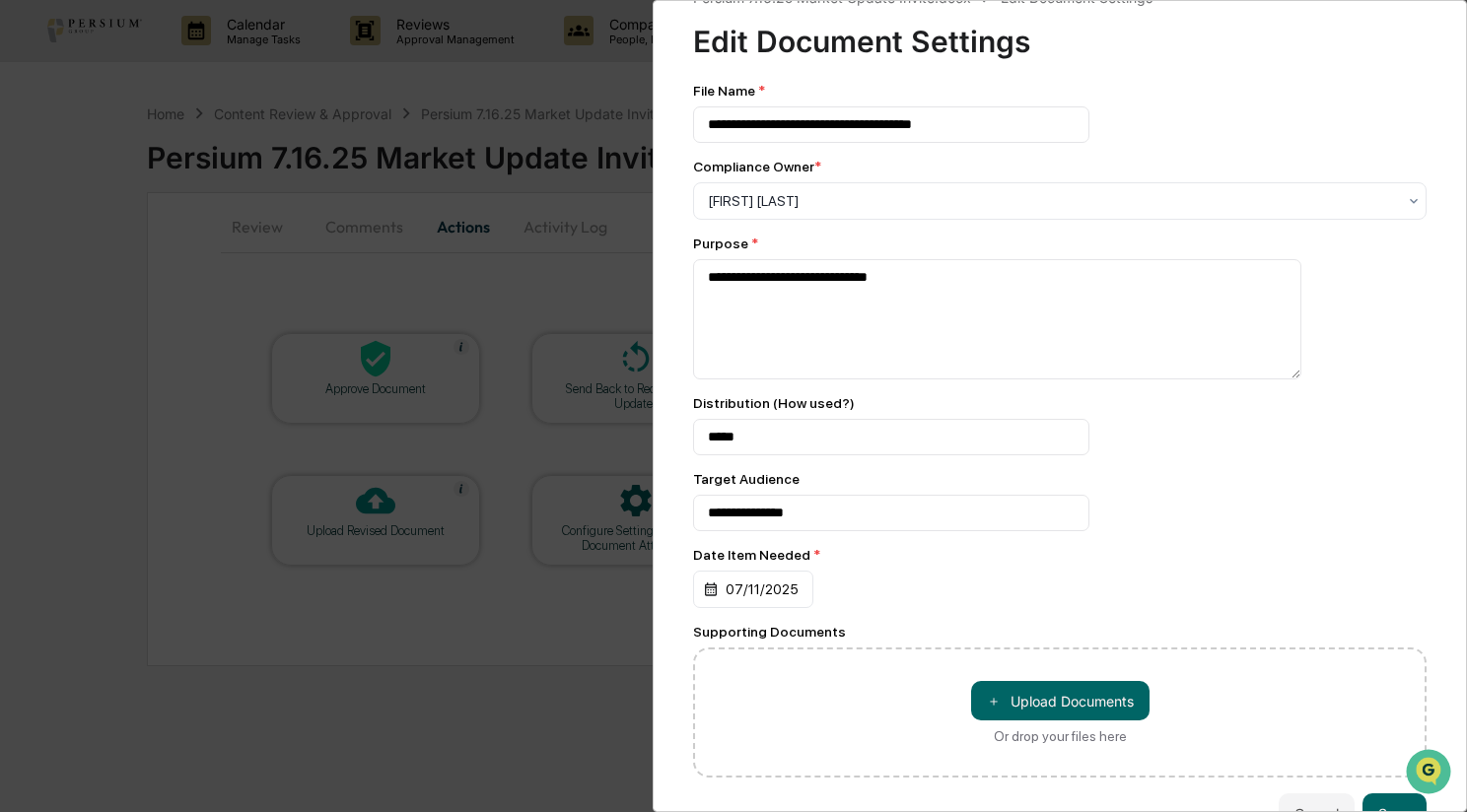 scroll, scrollTop: 0, scrollLeft: 0, axis: both 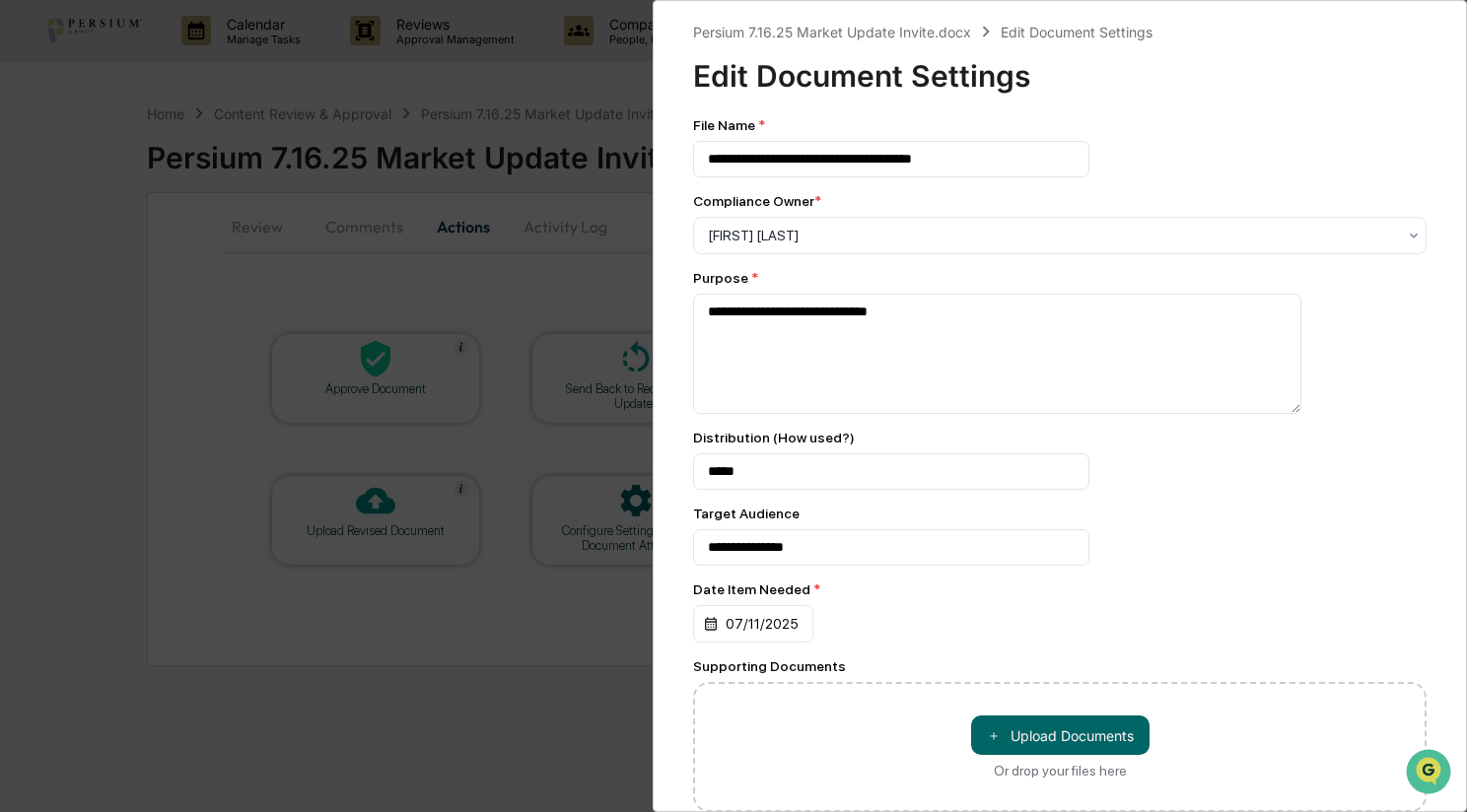 click on "**********" at bounding box center [1060, 547] 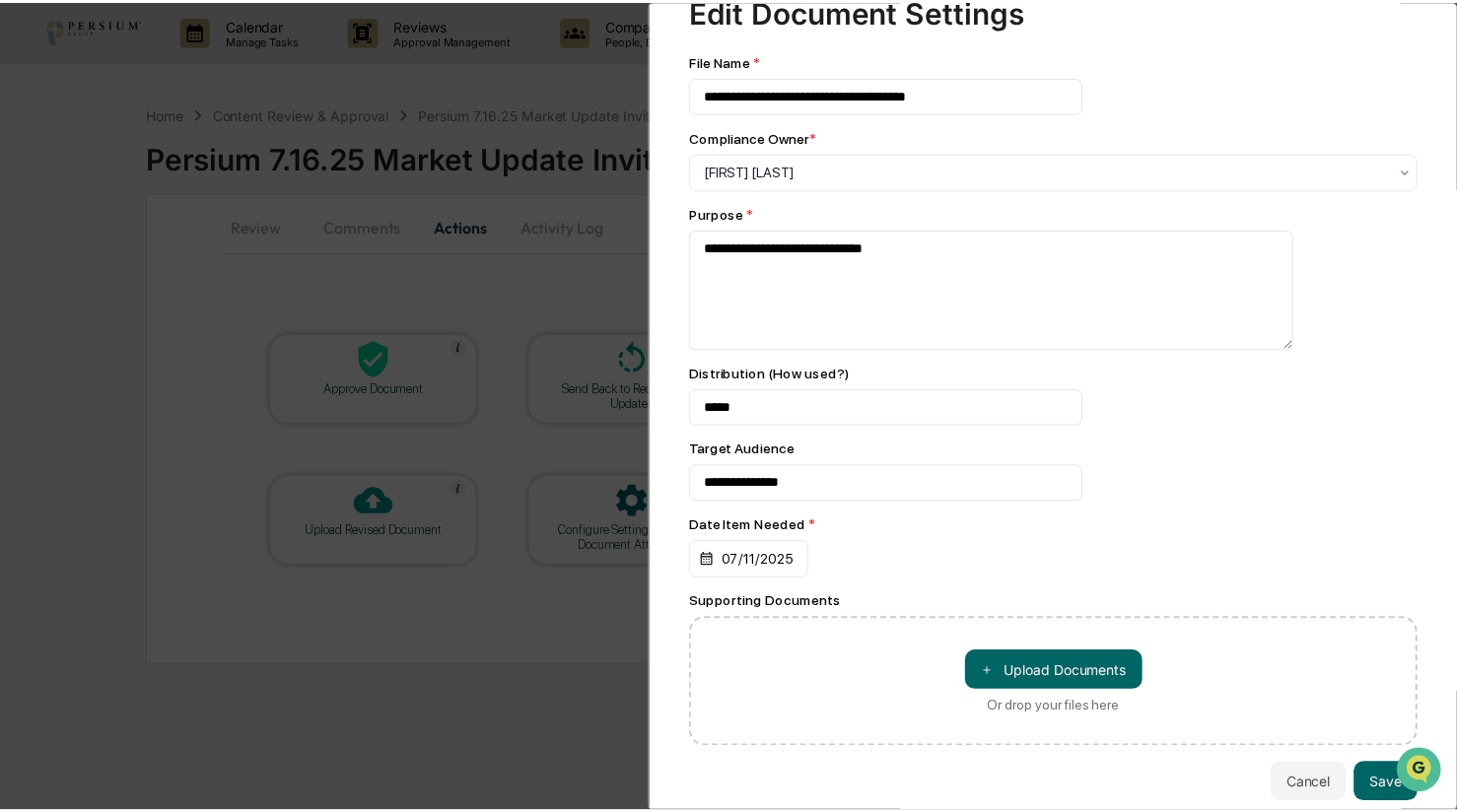 scroll, scrollTop: 99, scrollLeft: 0, axis: vertical 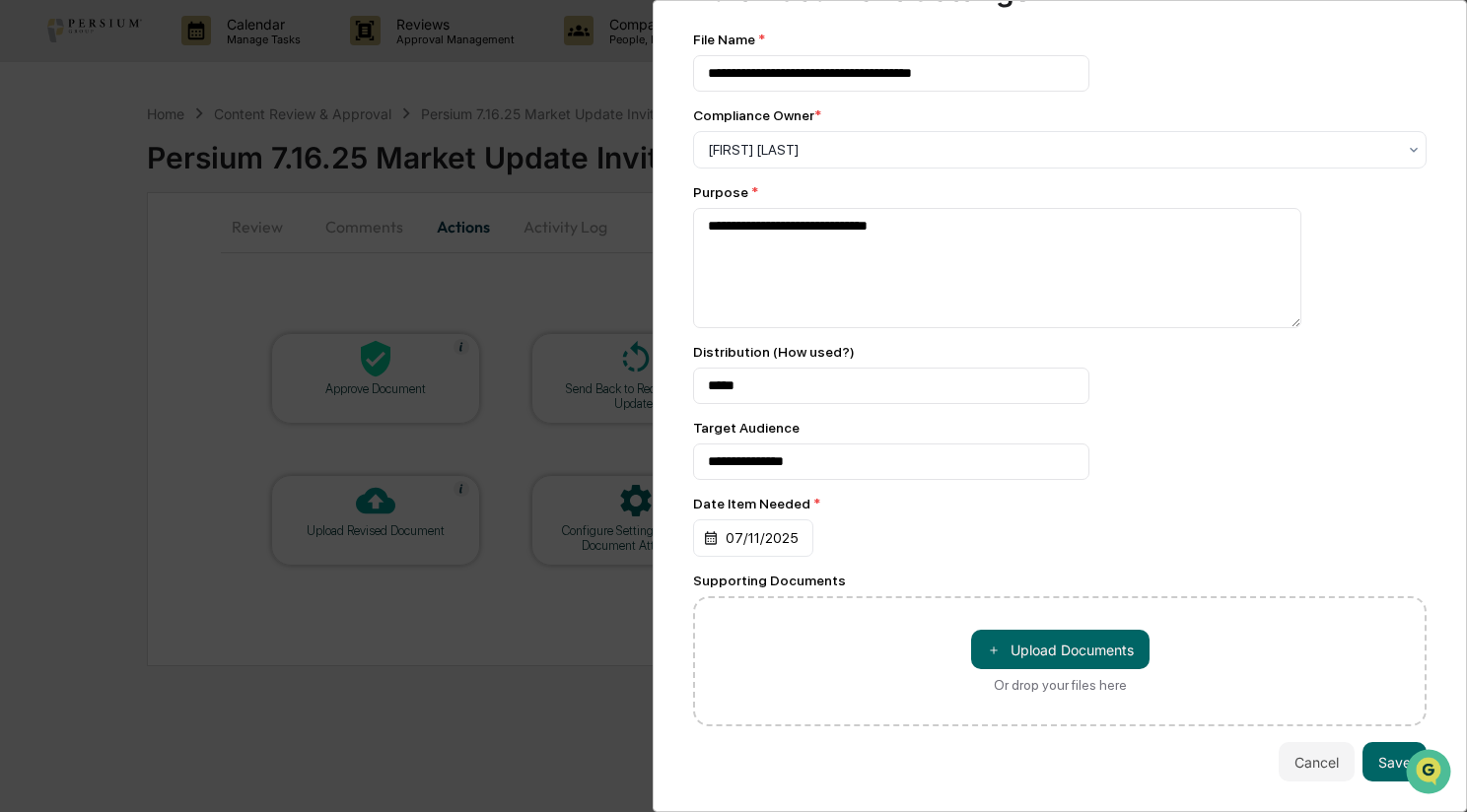 drag, startPoint x: 1305, startPoint y: 755, endPoint x: 1165, endPoint y: 748, distance: 140.17489 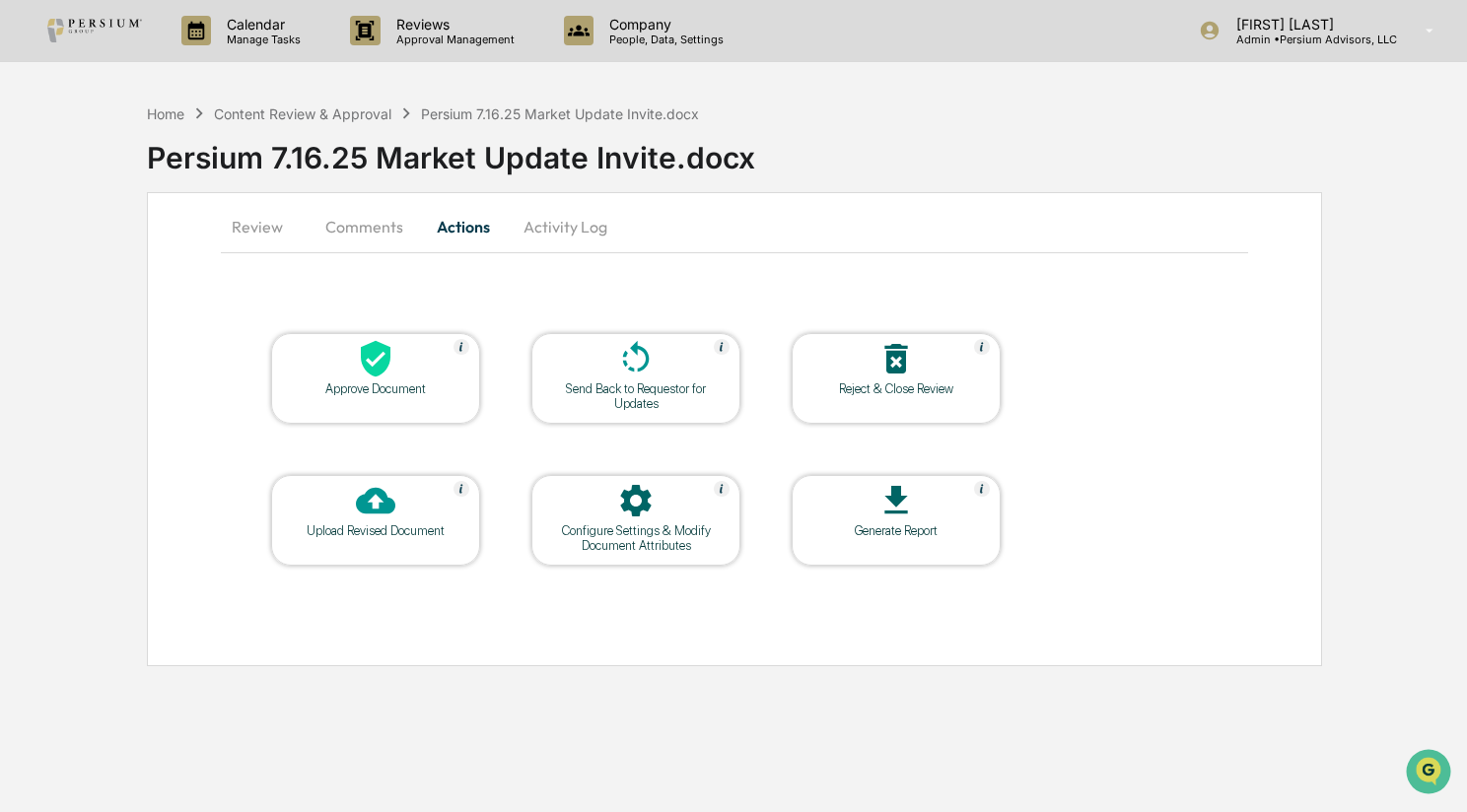 click on "Home Content Review & Approval Persium 7.16.25 Market Update Invite.docx Persium 7.16.25 Market Update Invite.docx Review Comments Actions Activity Log Approve Document Send Back to Requestor for Updates Reject & Close Review Upload Revised Document Configure Settings & Modify Document Attributes Generate Report" at bounding box center (734, 379) 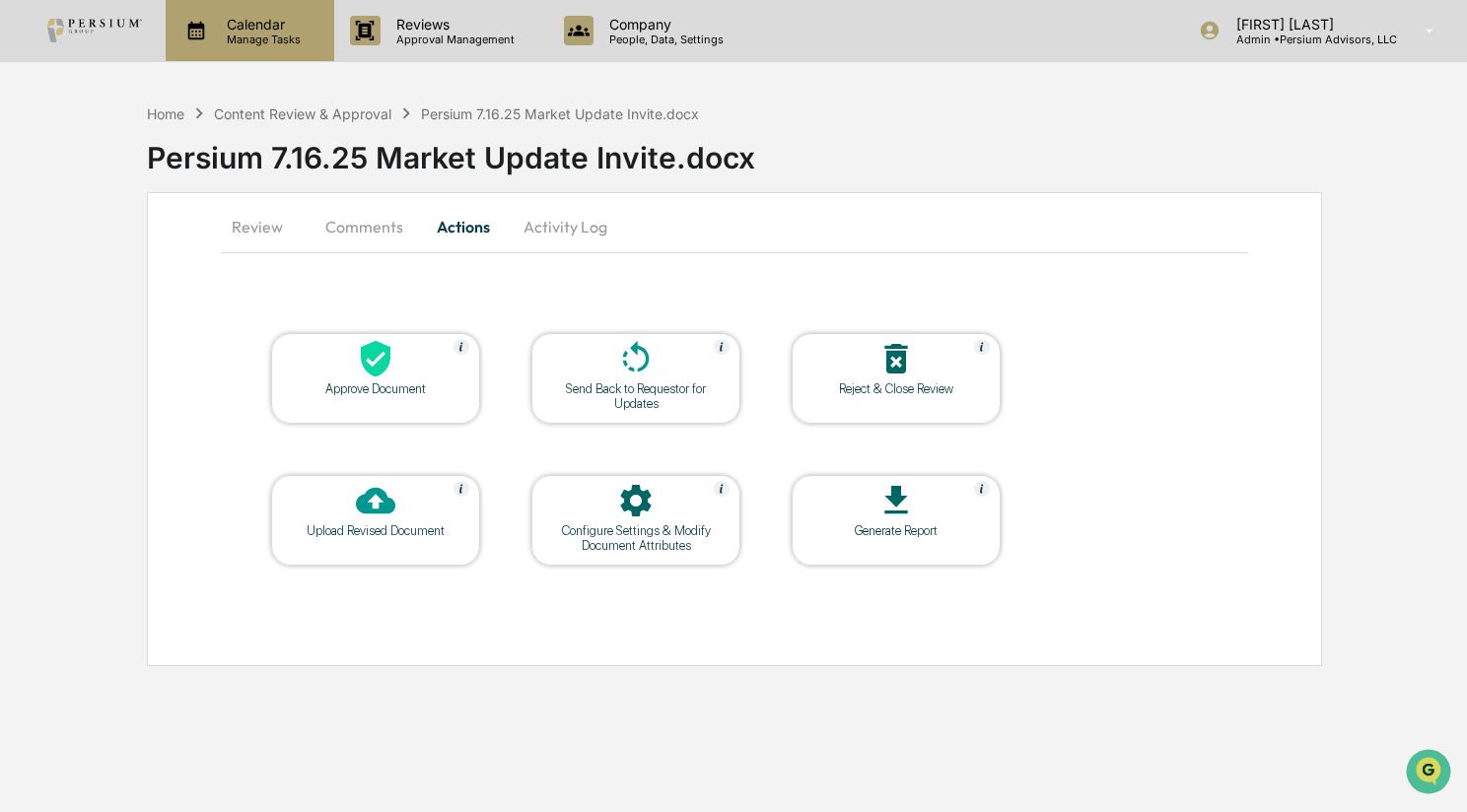 click on "Calendar" at bounding box center (260, 24) 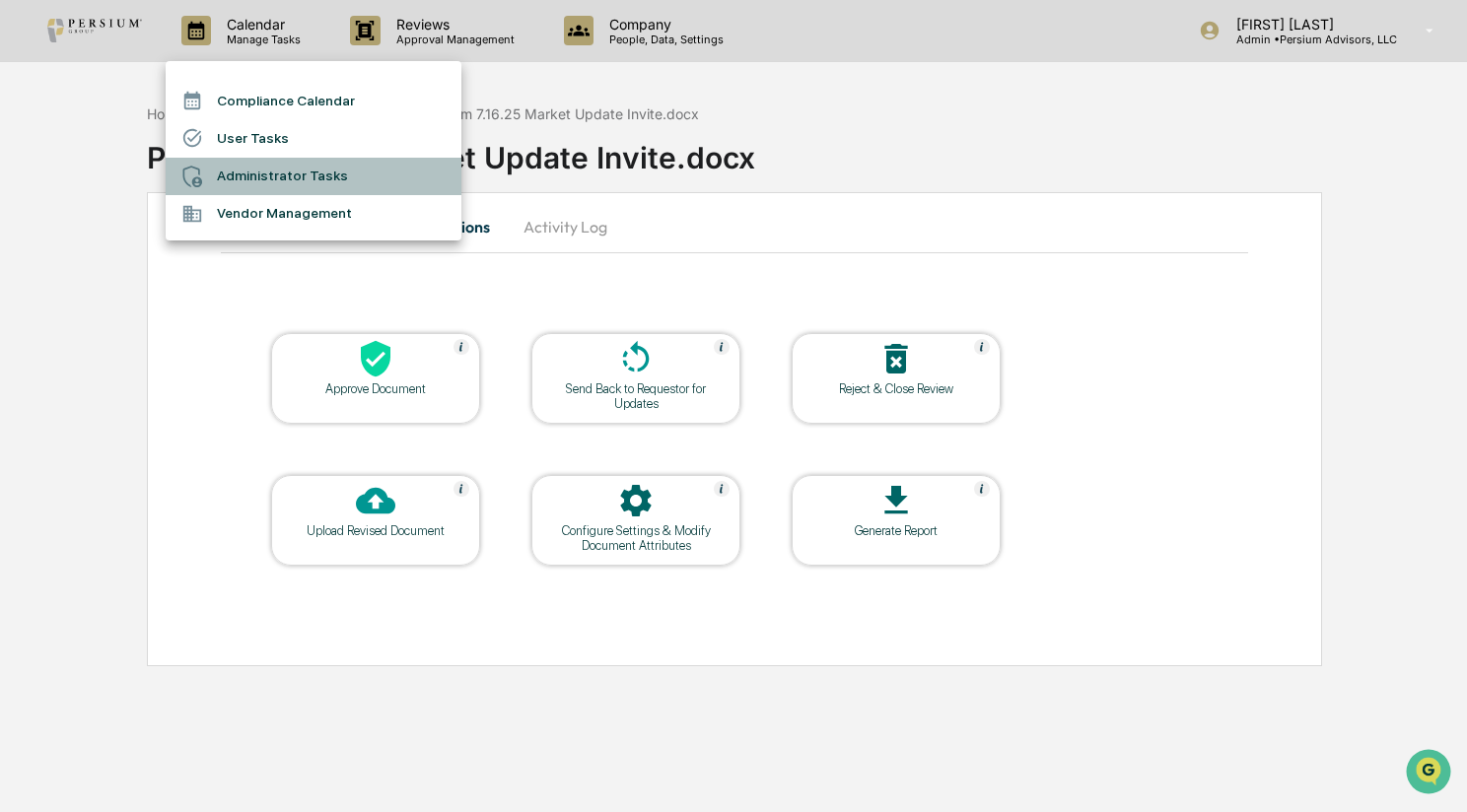 click on "Administrator Tasks" at bounding box center [314, 176] 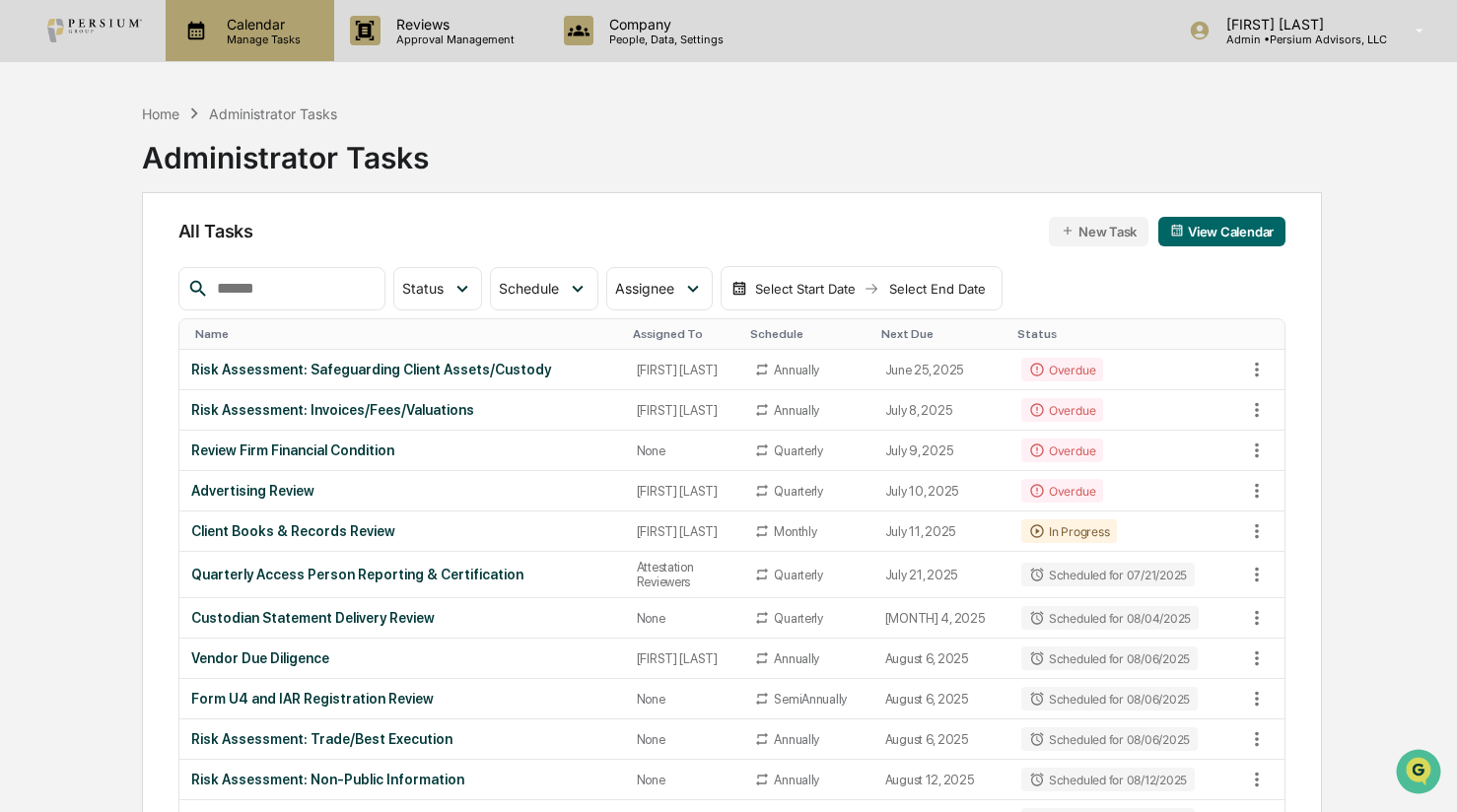 click on "Calendar Manage Tasks" at bounding box center (249, 31) 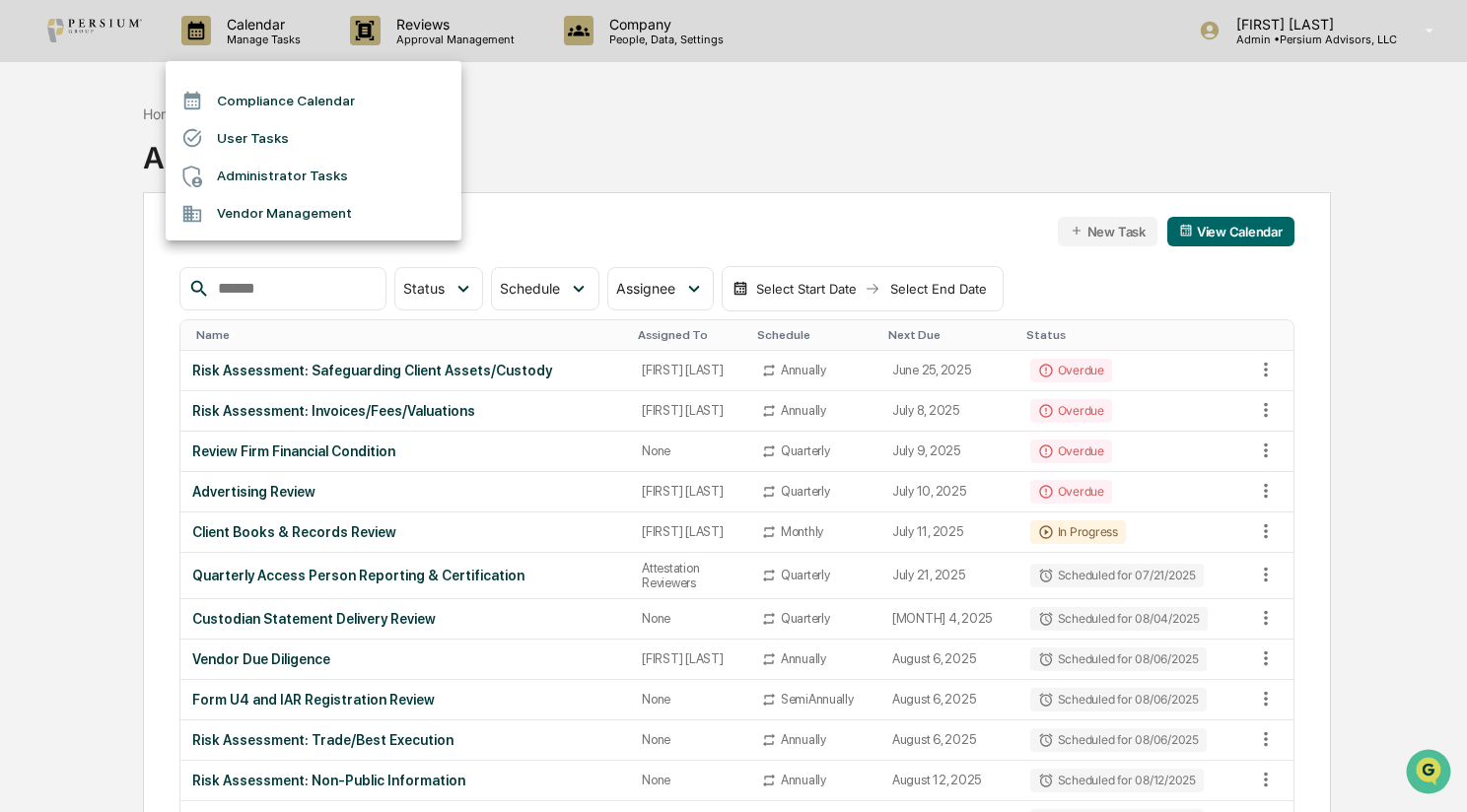 click on "User Tasks" at bounding box center [314, 138] 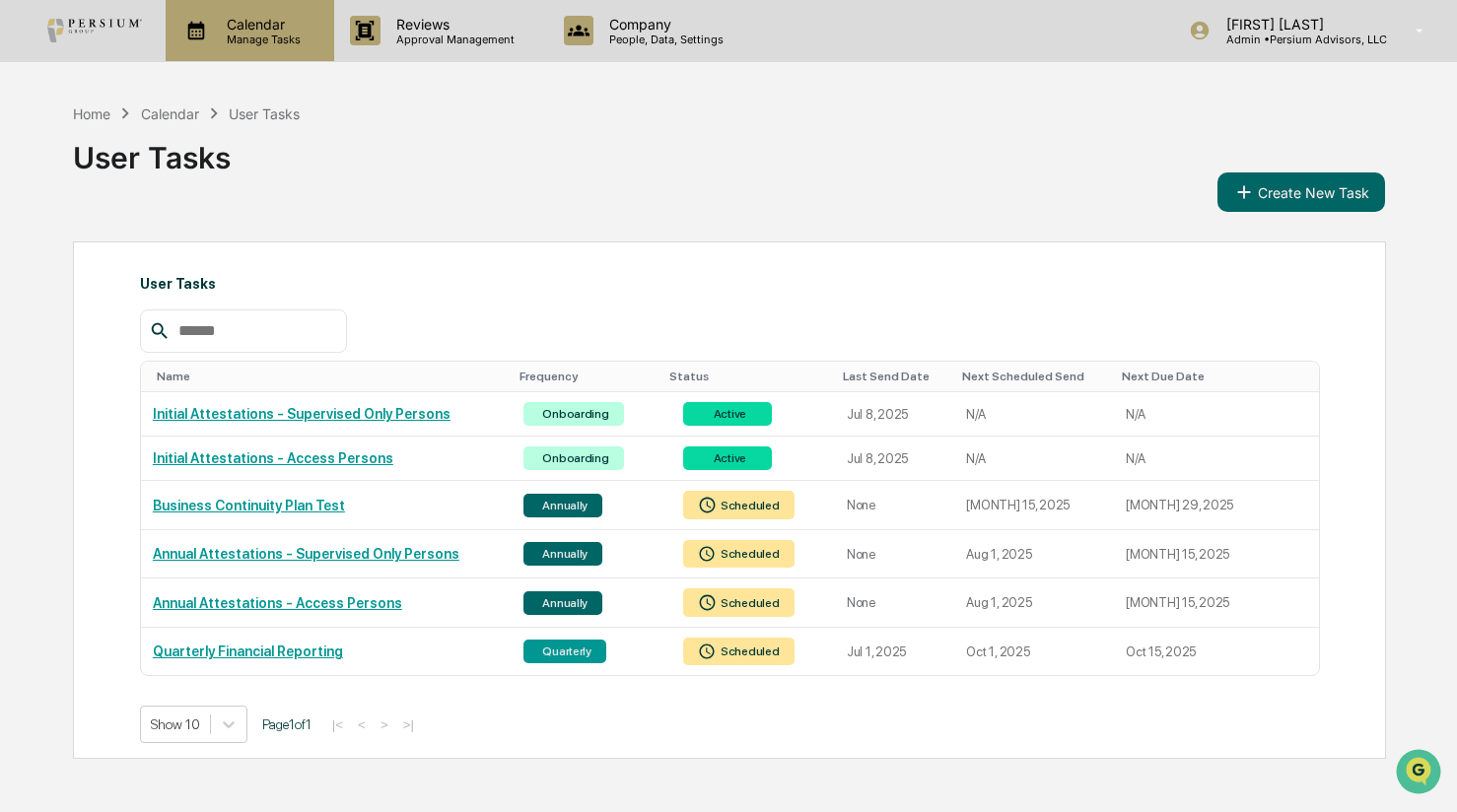 click on "Manage Tasks" at bounding box center [260, 39] 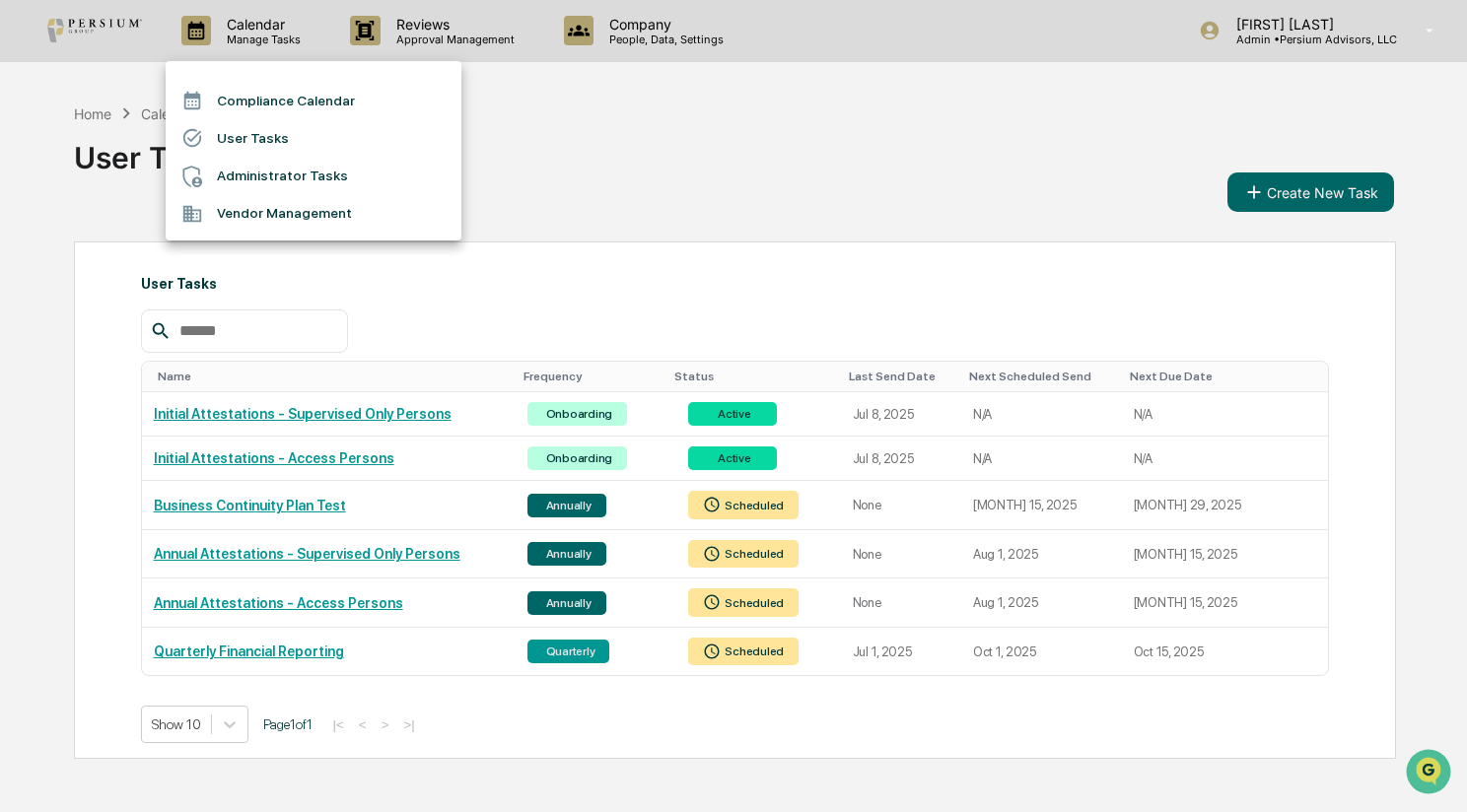 click at bounding box center (734, 406) 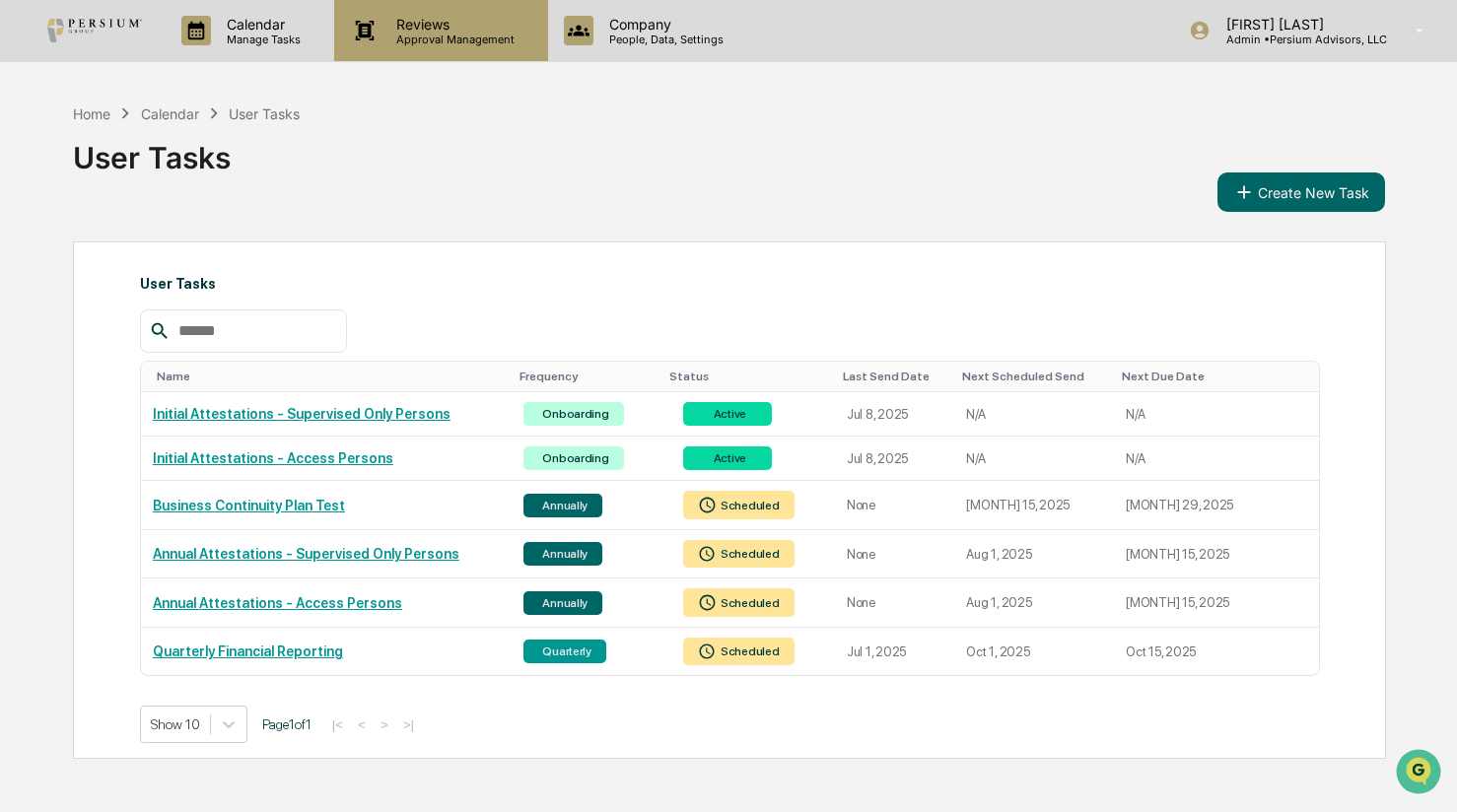 click on "Approval Management" at bounding box center (452, 39) 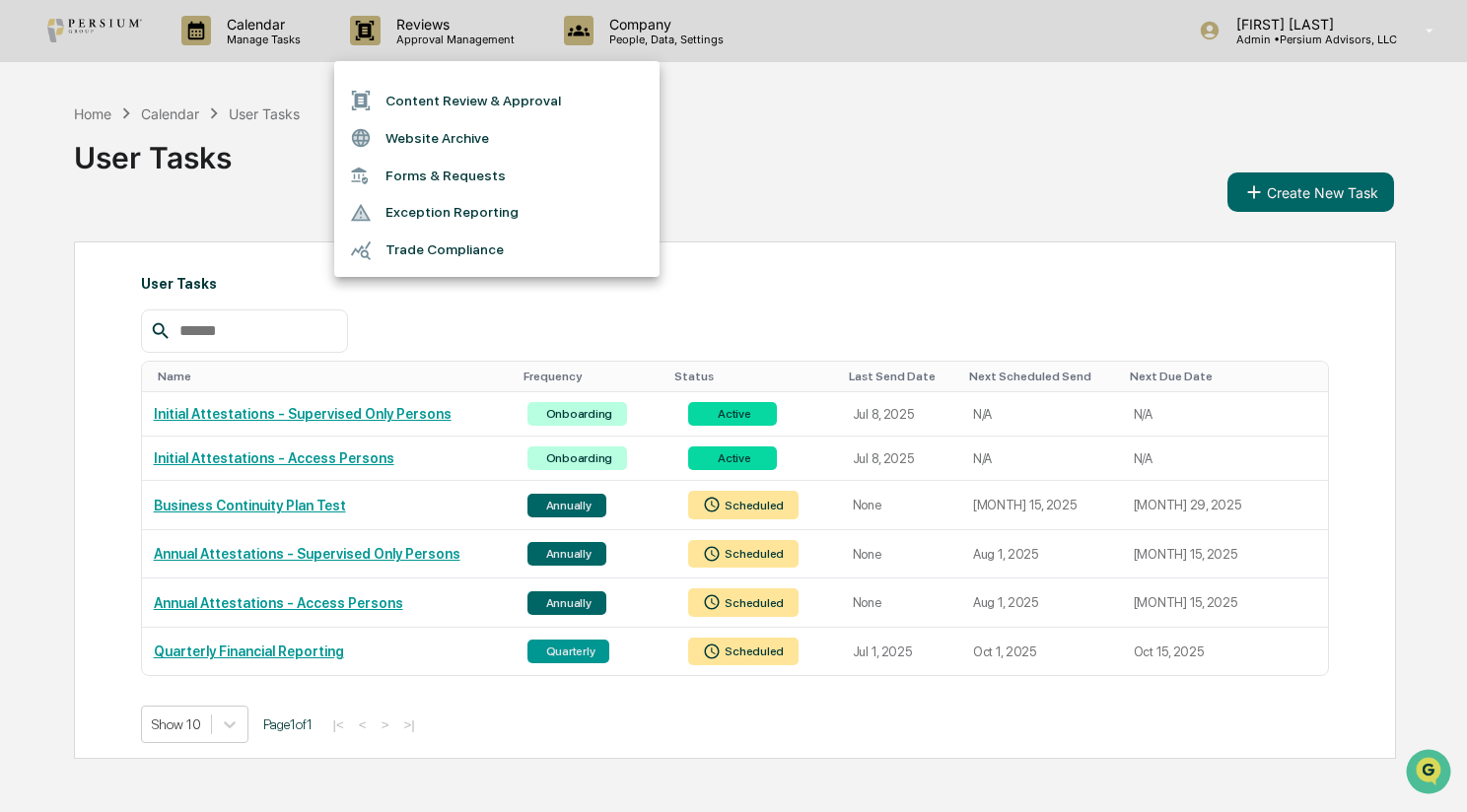 click on "Content Review & Approval" at bounding box center (497, 101) 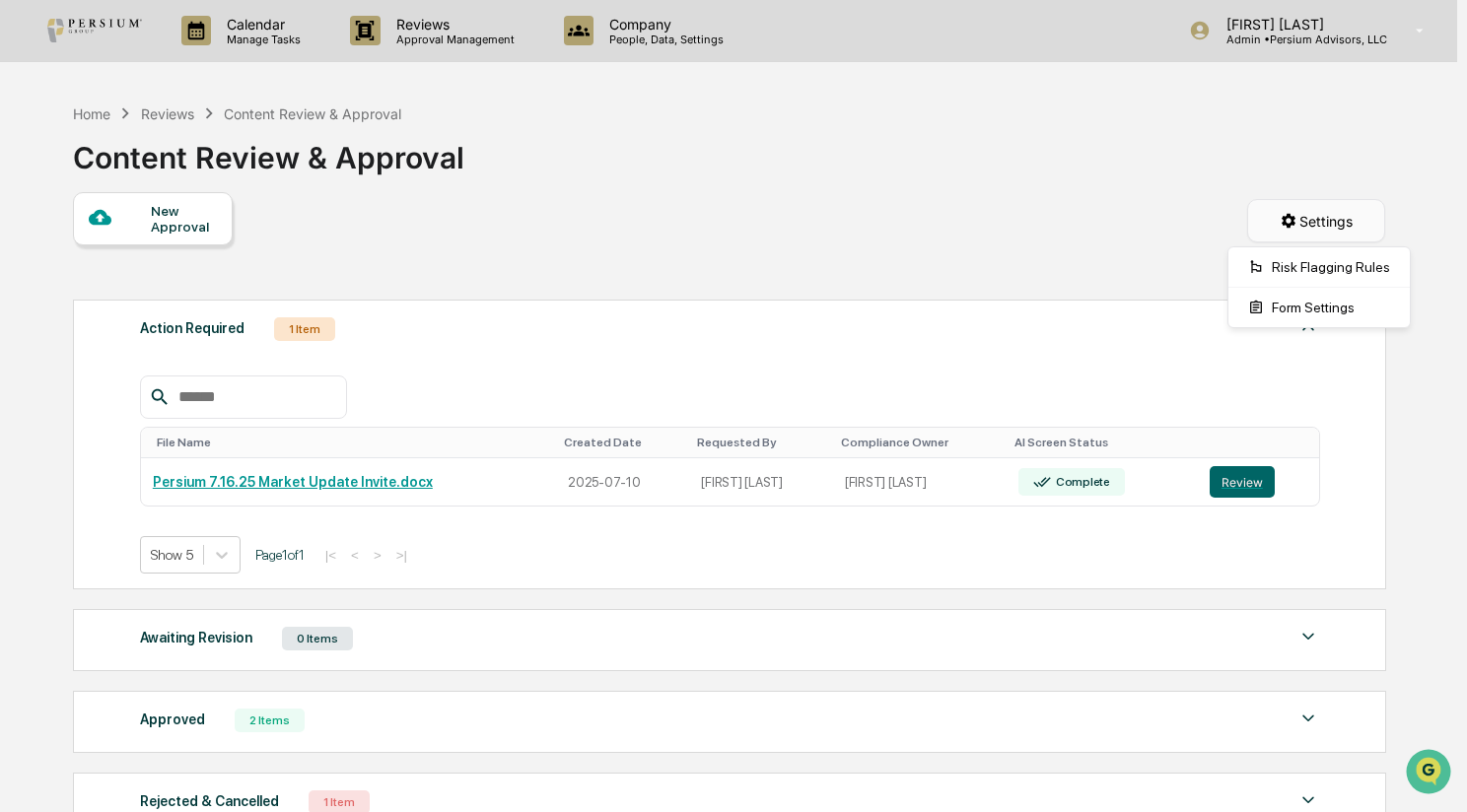 click on "Calendar Manage Tasks Reviews Approval Management Company People, Data, Settings Alison Gould Admin •  Persium Advisors, LLC Home Reviews Content Review & Approval Content Review & Approval New Approval Settings Action Required 1 Item   File Name Created Date Requested By Compliance Owner AI Screen Status Persium 7.16.25 Market Update Invite.docx 2025-07-10 Warren Yancey Stephen Griner Complete Review Show 5 Page  1  of  1   |<   <   >   >|   Awaiting Revision 0 Items   No data to display Show 5 Page  1  of  0   |<   <   >   >|   Approved 2 Items   File Name Created Date Requested By Compliance Owner AI Screen Status Stephen Griner Persium LinkedIn Post 2025-07-08 Warren Yancey Stephen Griner Complete Review 2025 06 26 Complete_with_Docusign_Persium_Marketing__A.pdf 2025-06-30 Alison Gould Full Access Administrators Complete Review Show 5 Page  1  of  1   |<   <   >   >|   Rejected & Cancelled 1 Item   File Name Created Date Requested By Compliance Owner AI Screen Status Marketing Post.docx 2025-07-01 Page" at bounding box center [734, 406] 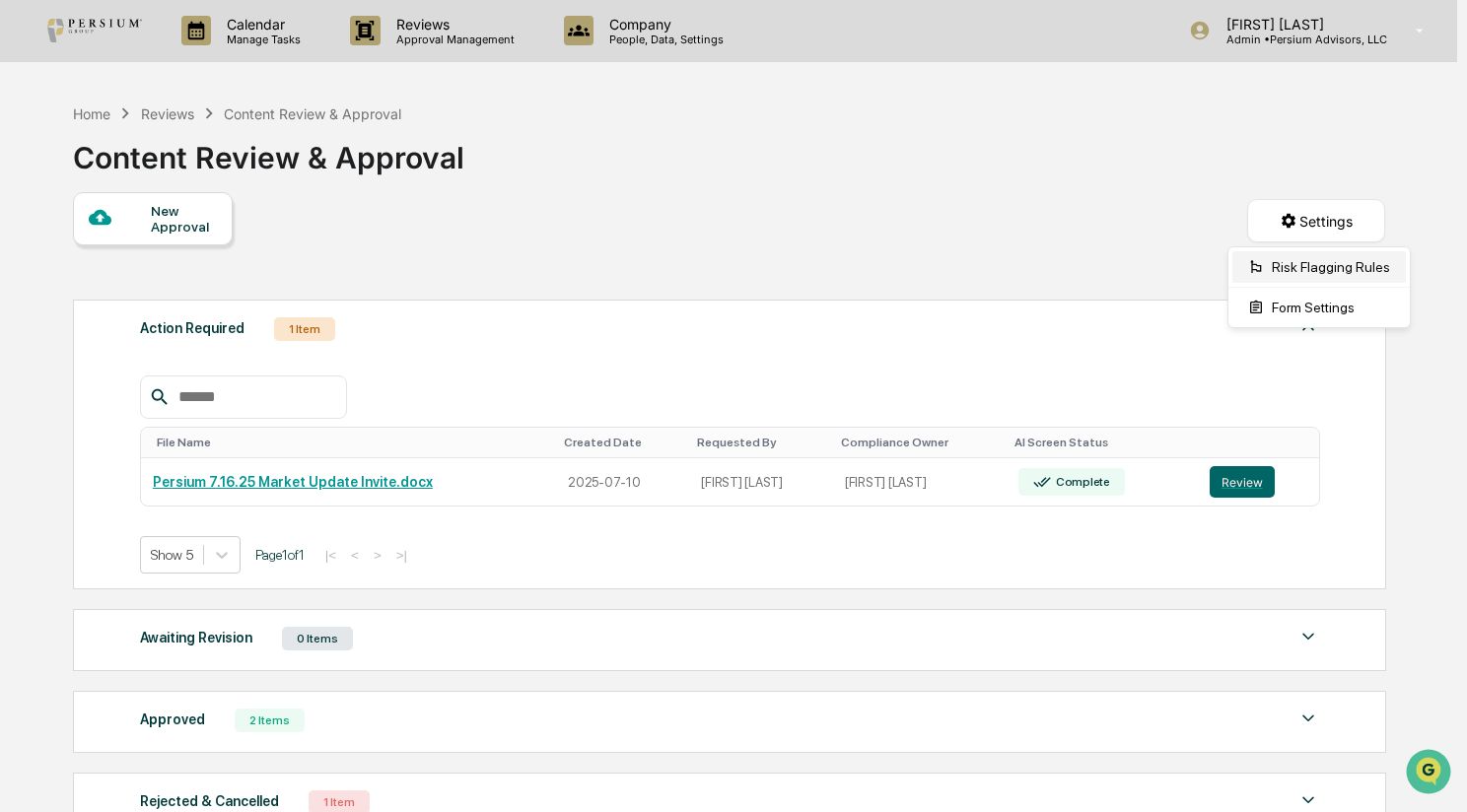 click on "Risk Flagging Rules" at bounding box center [1319, 267] 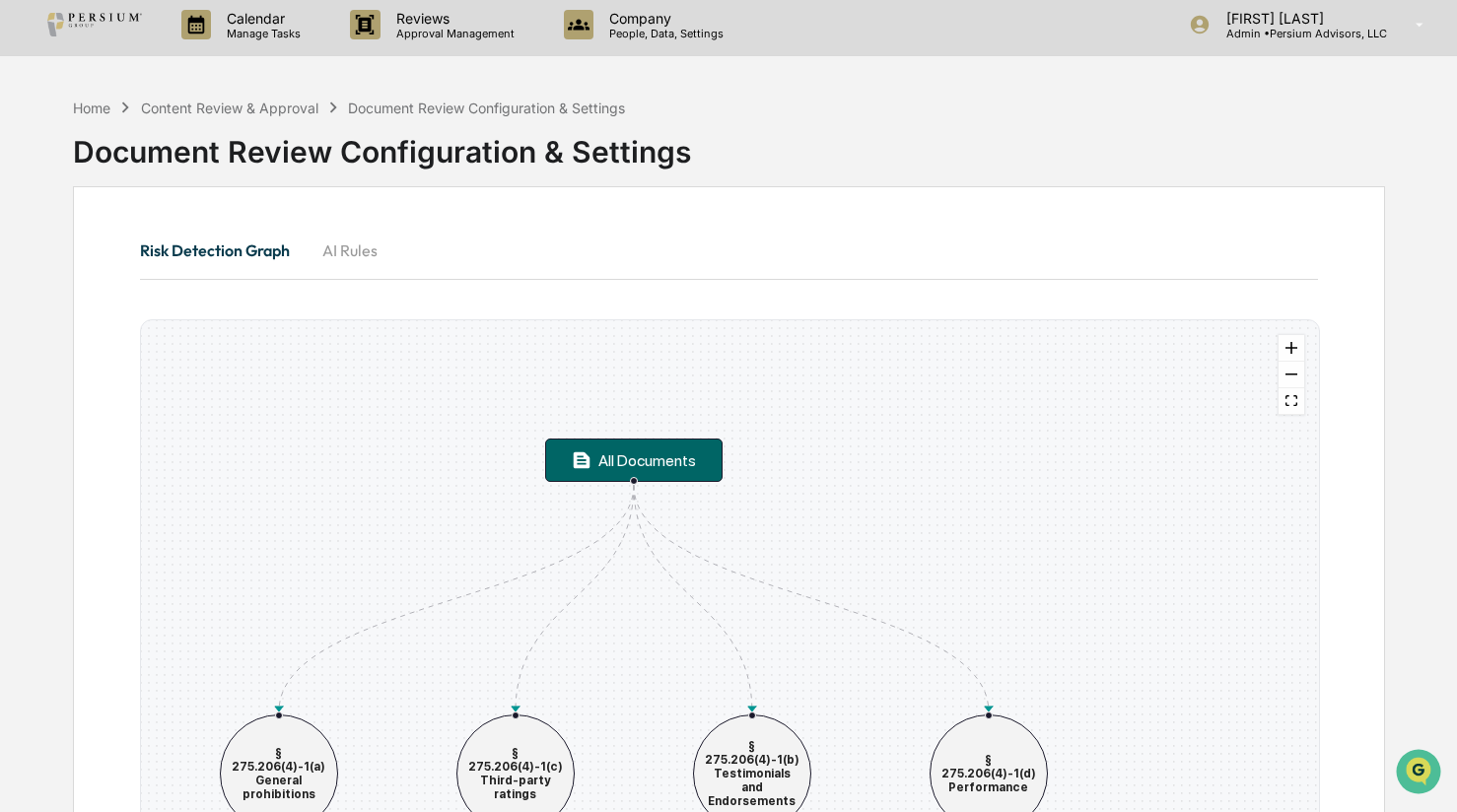 scroll, scrollTop: 0, scrollLeft: 0, axis: both 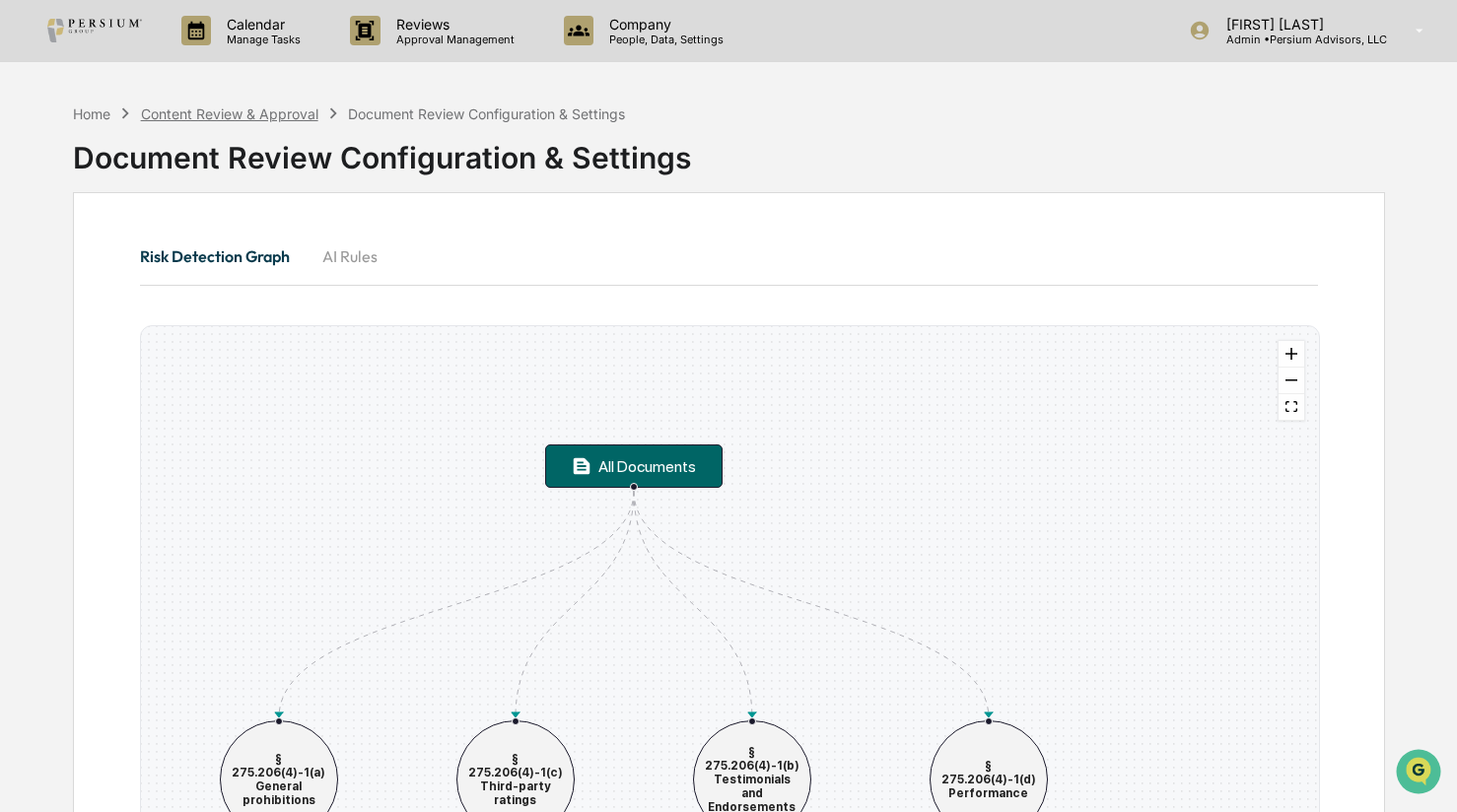 click on "Content Review & Approval" at bounding box center (230, 113) 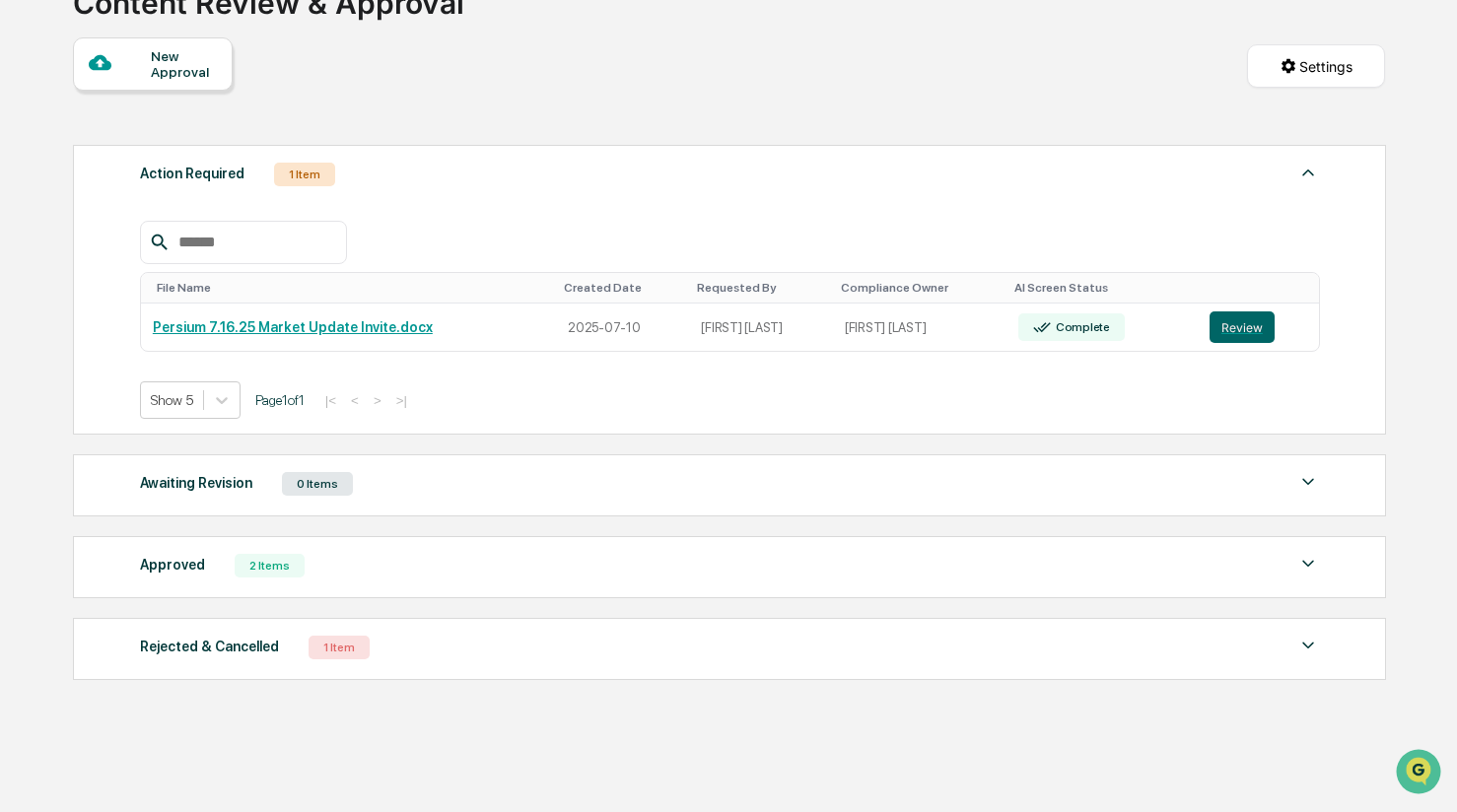 scroll, scrollTop: 164, scrollLeft: 0, axis: vertical 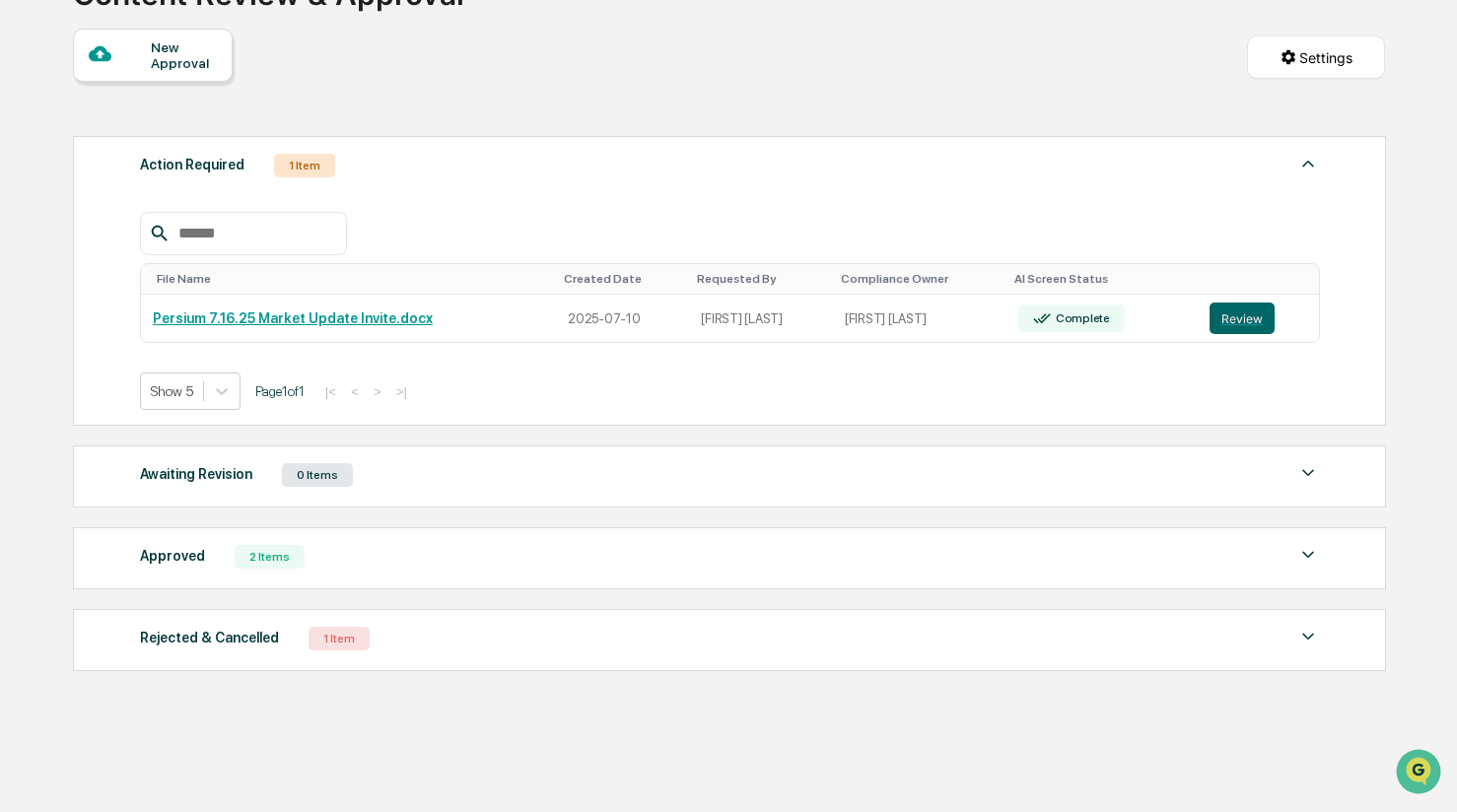 click on "Approved 2 Items" at bounding box center [729, 557] 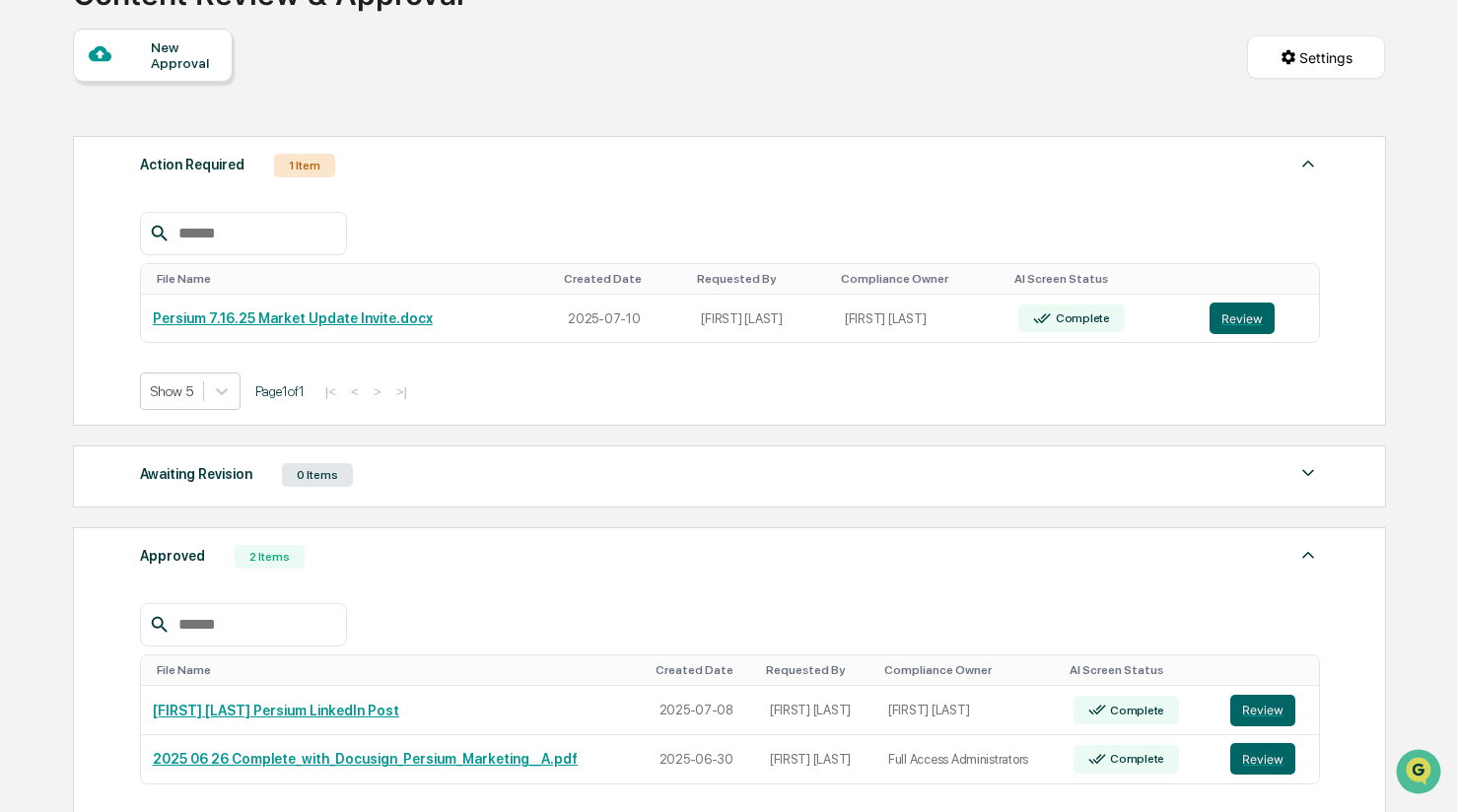 click on "Approved 2 Items" at bounding box center [729, 557] 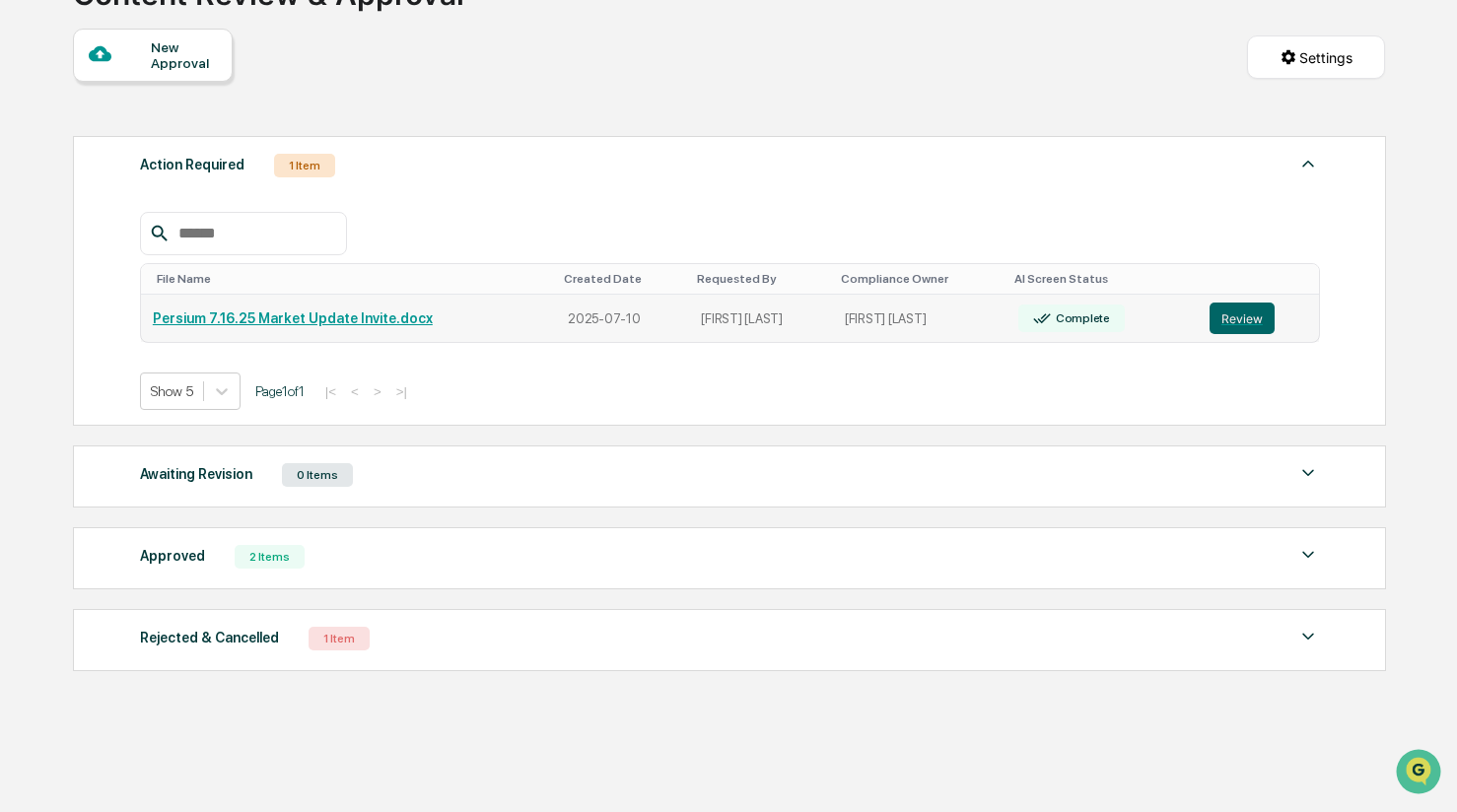 click on "Persium 7.16.25 Market Update Invite.docx" at bounding box center (293, 318) 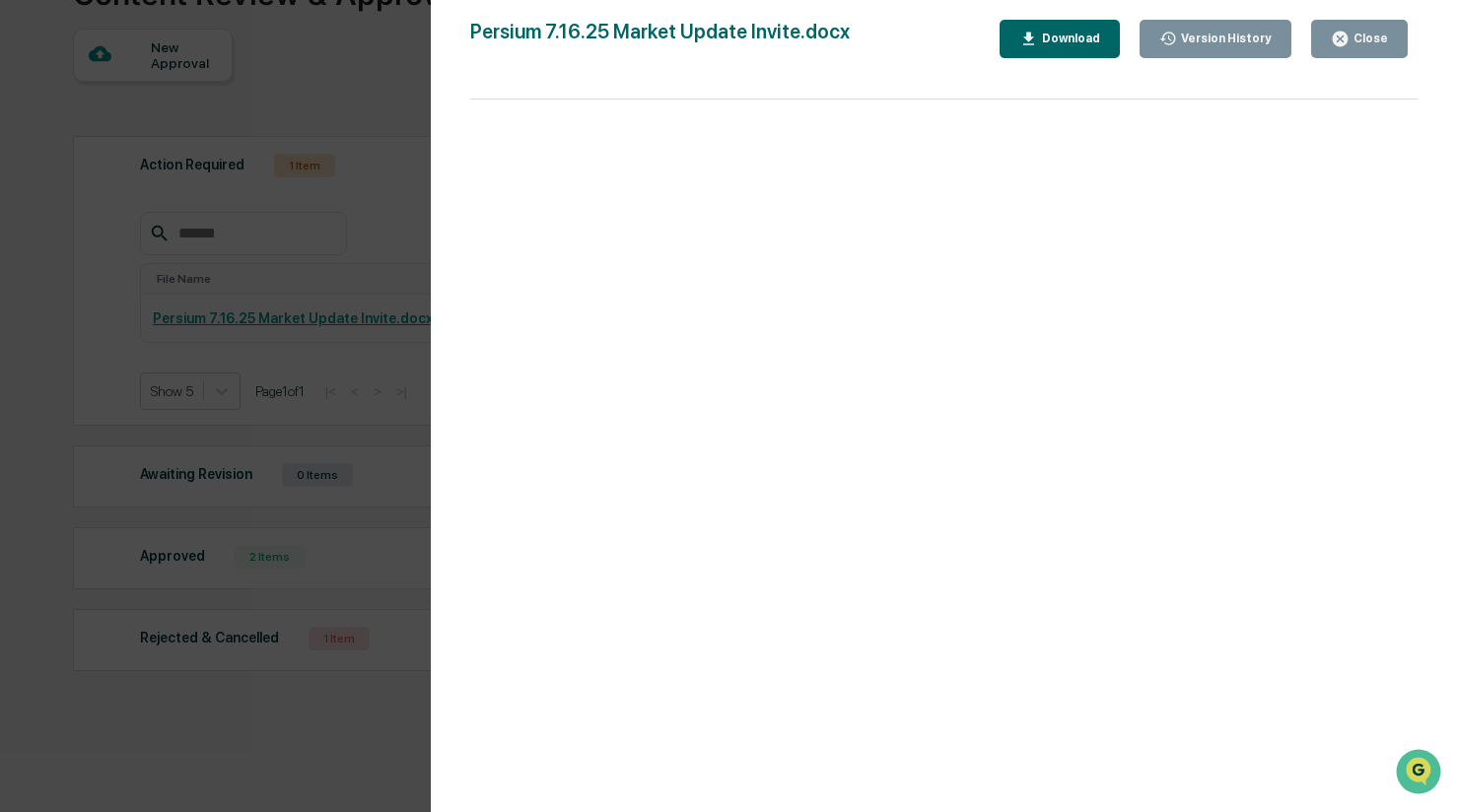 click on "Close" at bounding box center [1368, 38] 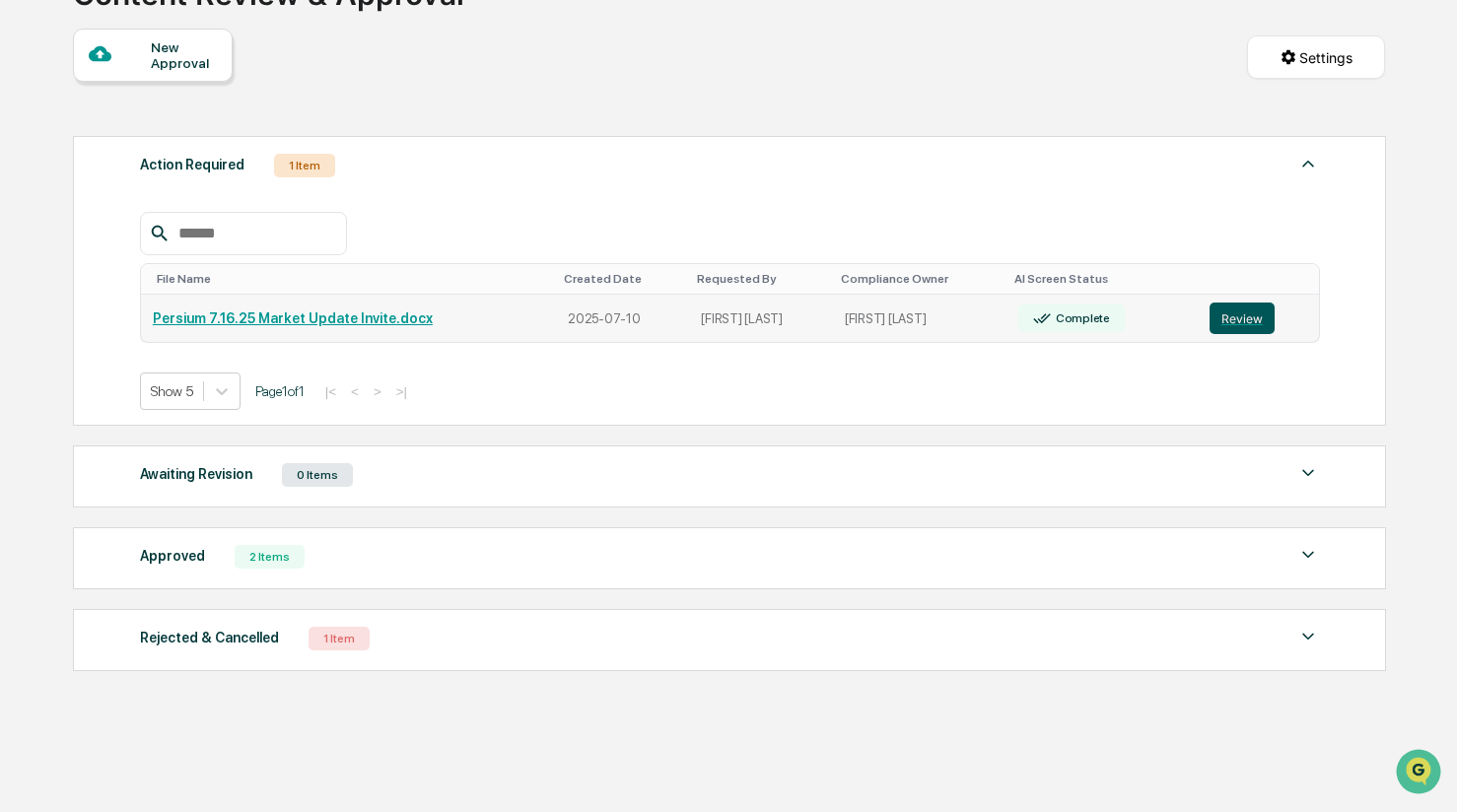 click on "Review" at bounding box center (1242, 318) 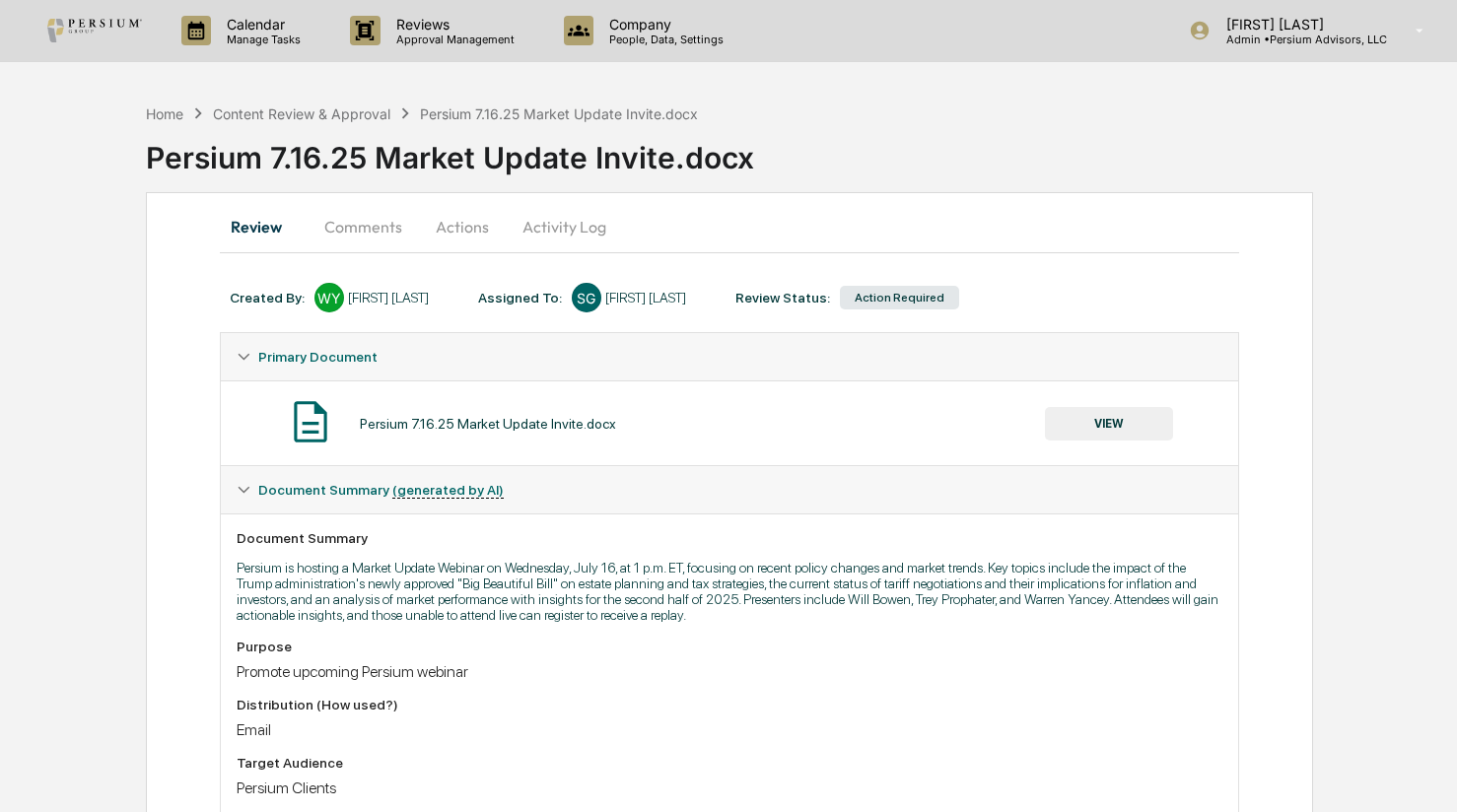 scroll, scrollTop: 0, scrollLeft: 0, axis: both 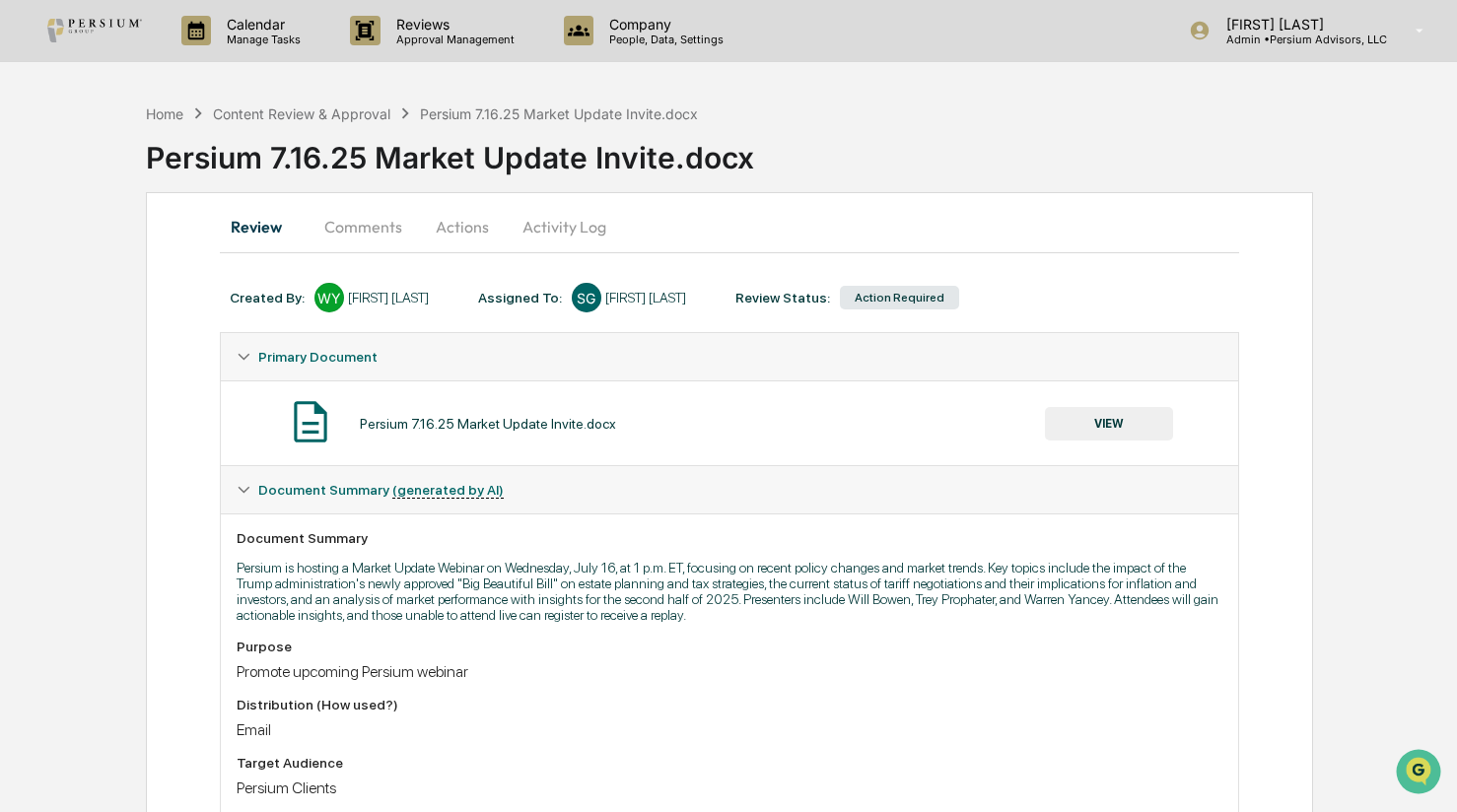click on "Home Content Review & Approval Persium 7.16.25 Market Update Invite.docx Persium 7.16.25 Market Update Invite.docx Review Comments Actions Activity Log Created By: WY [LAST] Assigned To: SG [FIRST] [LAST] Review Status: Action Required Primary Document Persium 7.16.25 Market Update Invite.docx VIEW Document Summary (generated by AI) Document Summary Persium is hosting a Market Update Webinar on Wednesday, July 16, at 1 p.m. ET, focusing on recent policy changes and market trends. Key topics include the impact of the Trump administration's newly approved "Big Beautiful Bill" on estate planning and tax strategies, the current status of tariff negotiations and their implications for inflation and investors, and an analysis of market performance with insights for the second half of 2025. Presenters include Will Bowen, Trey Prophater, and Warren Yancey. Attendees will gain actionable insights, and those unable to attend live can register to receive a replay. Purpose Promote upcoming Persium webinar" at bounding box center [728, 593] 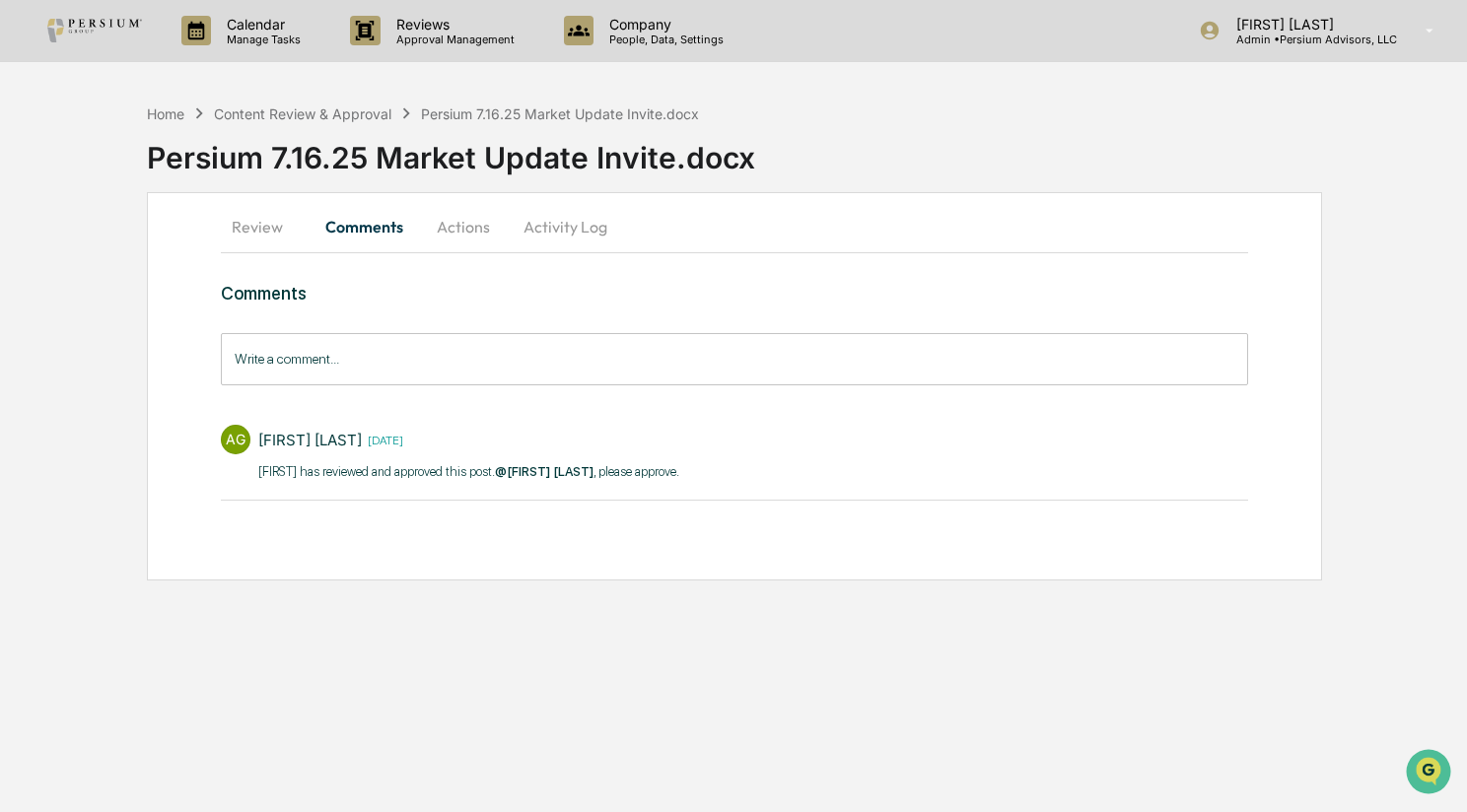 click on "Actions" at bounding box center [463, 227] 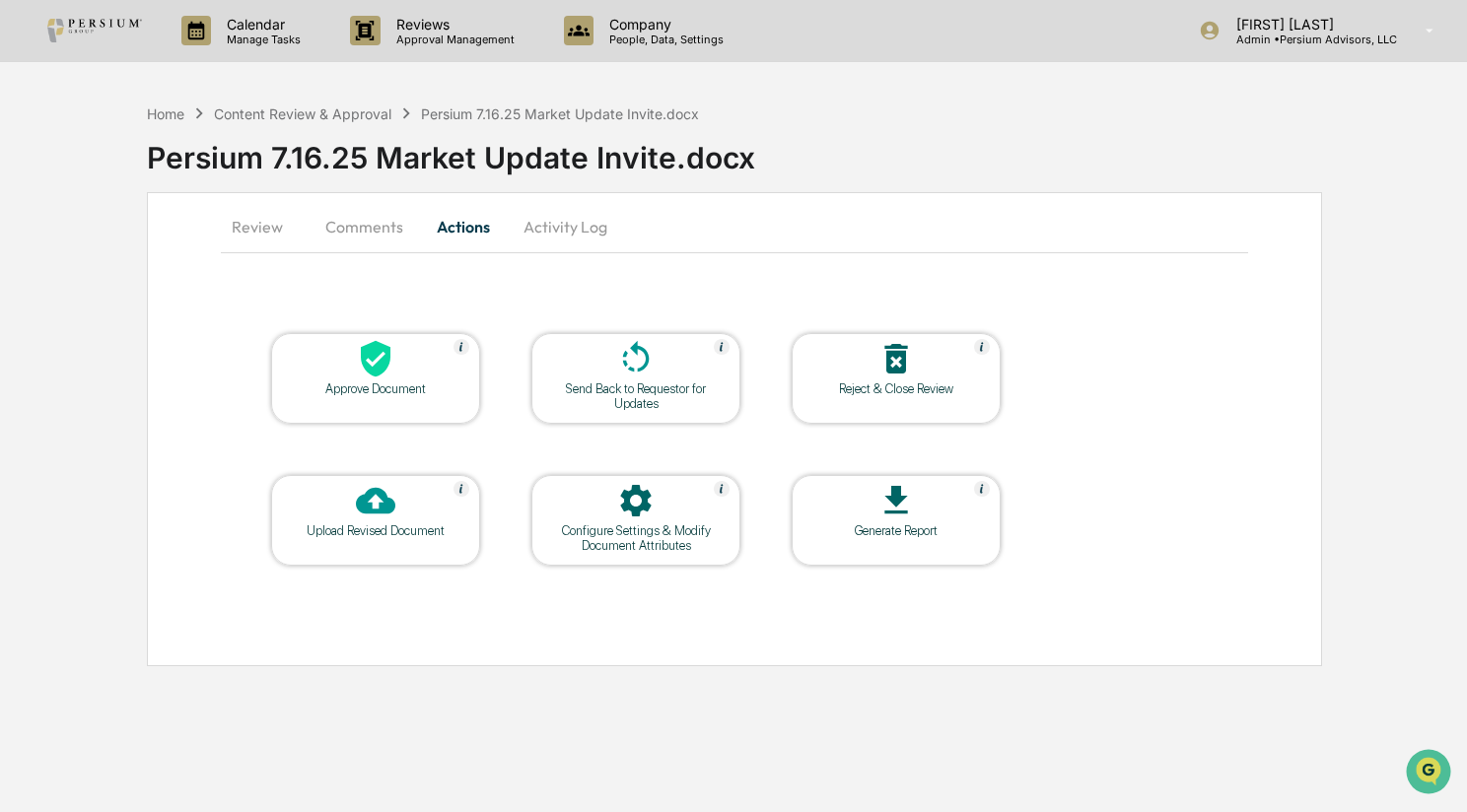 click on "Activity Log" at bounding box center (565, 227) 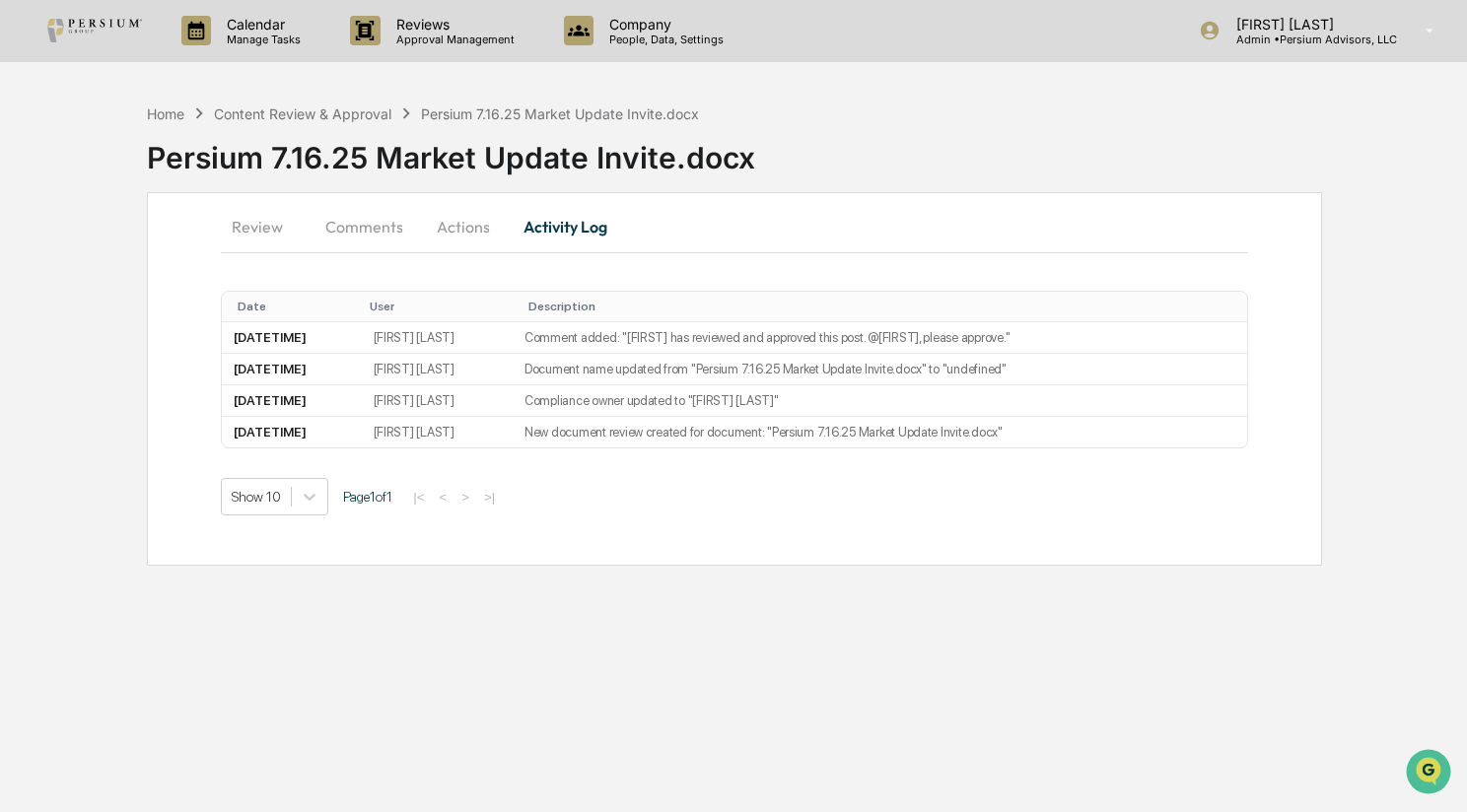 click on "Review" at bounding box center (265, 227) 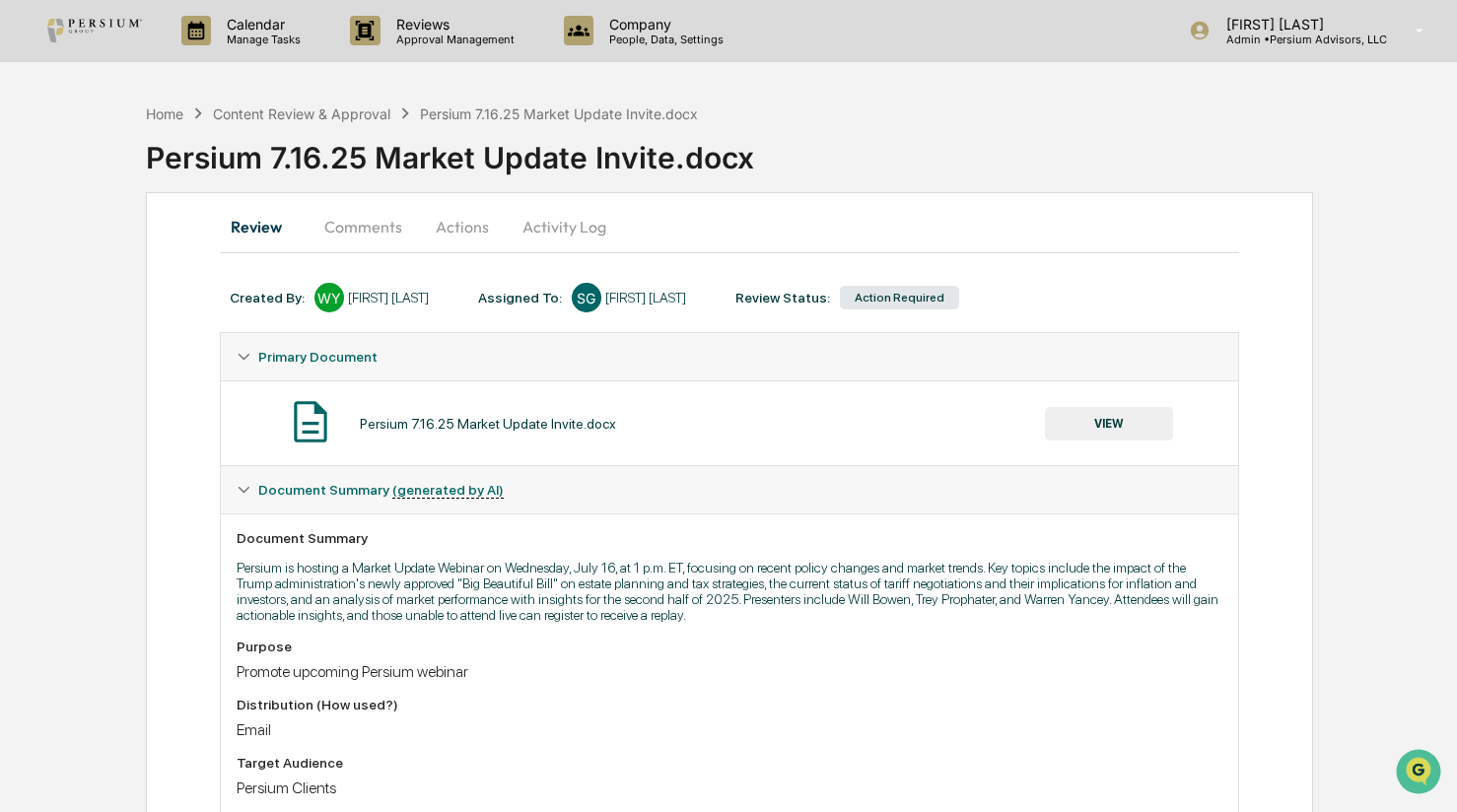 click on "Comments" at bounding box center [363, 227] 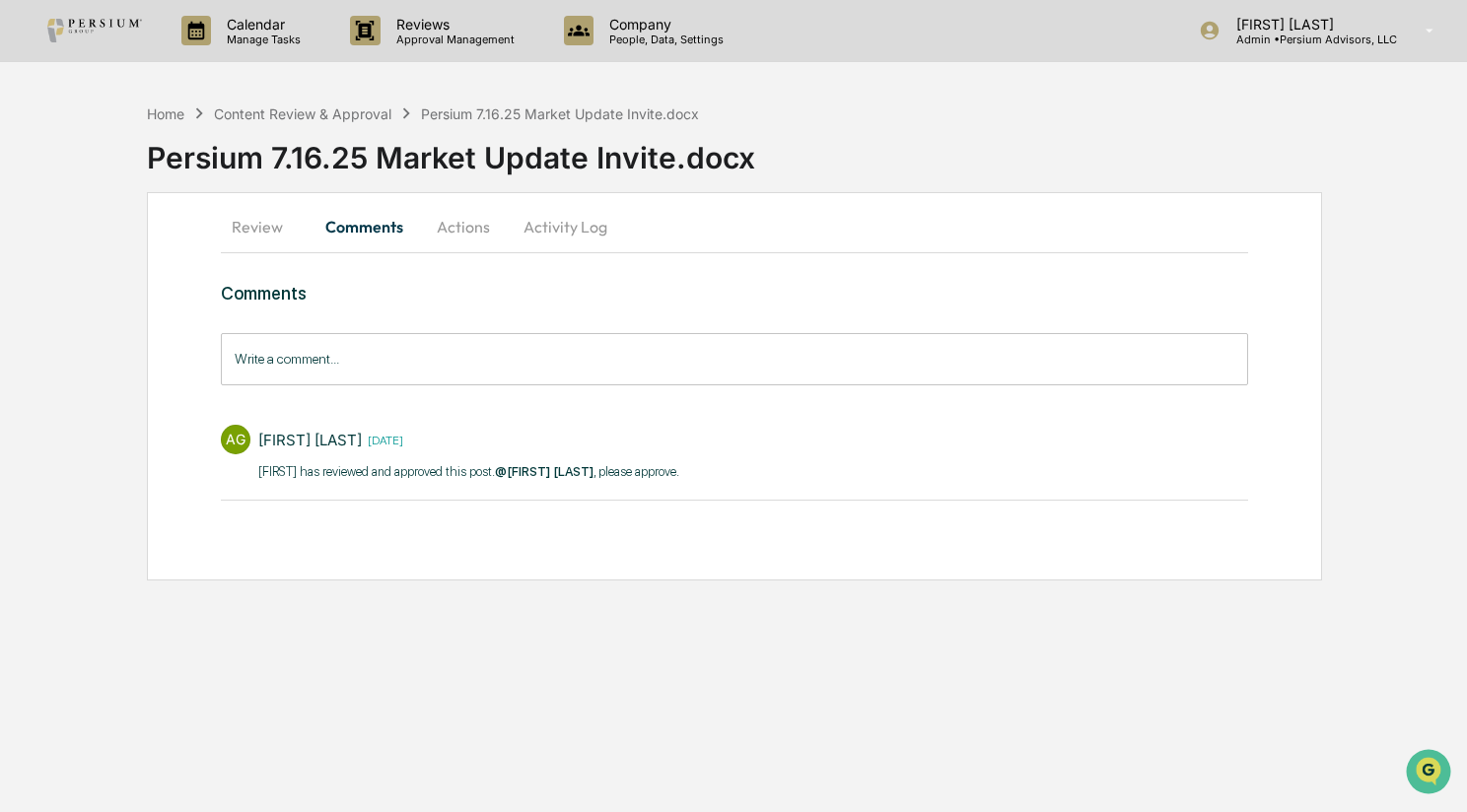 click on "Actions" at bounding box center [463, 227] 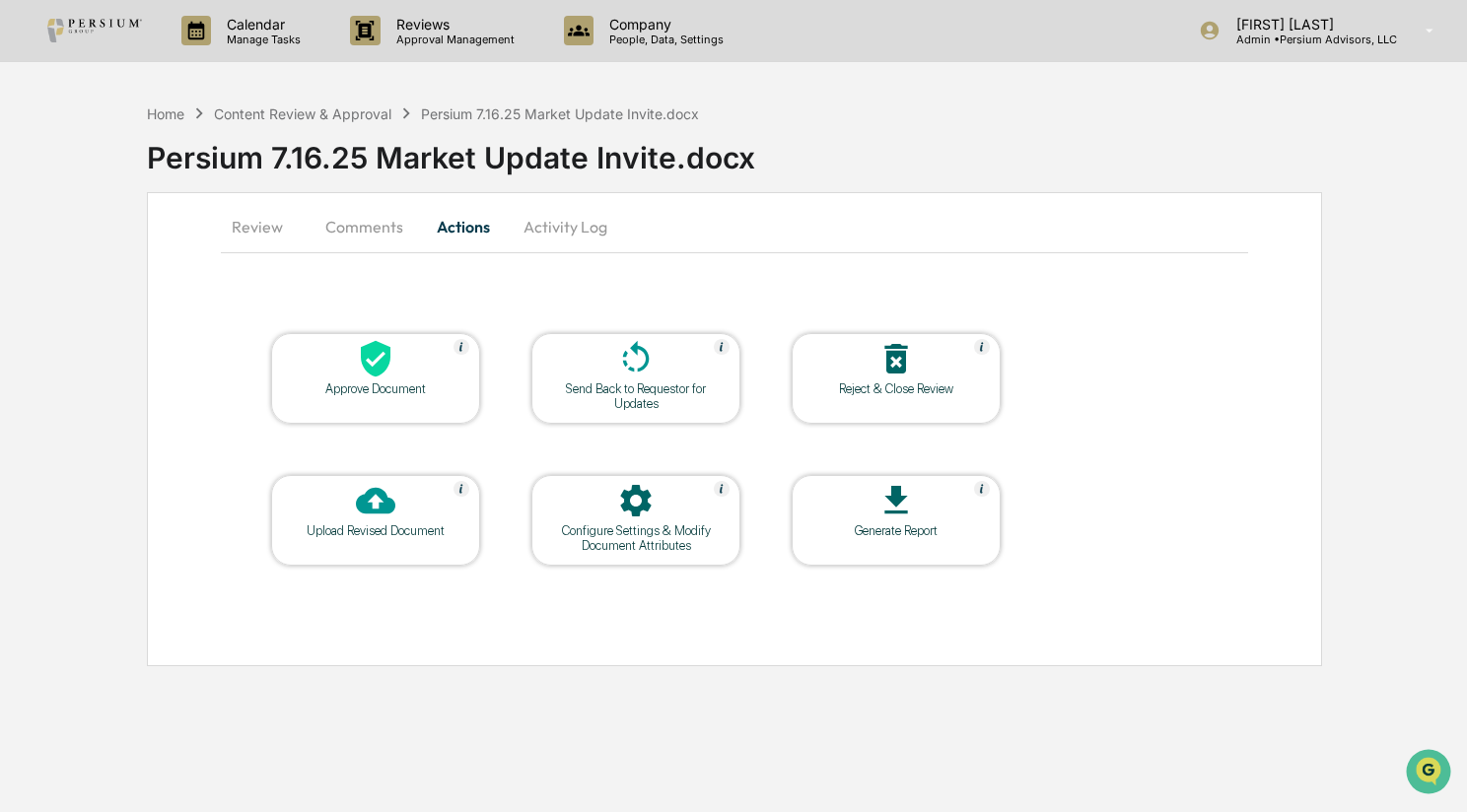 click on "Activity Log" at bounding box center (565, 227) 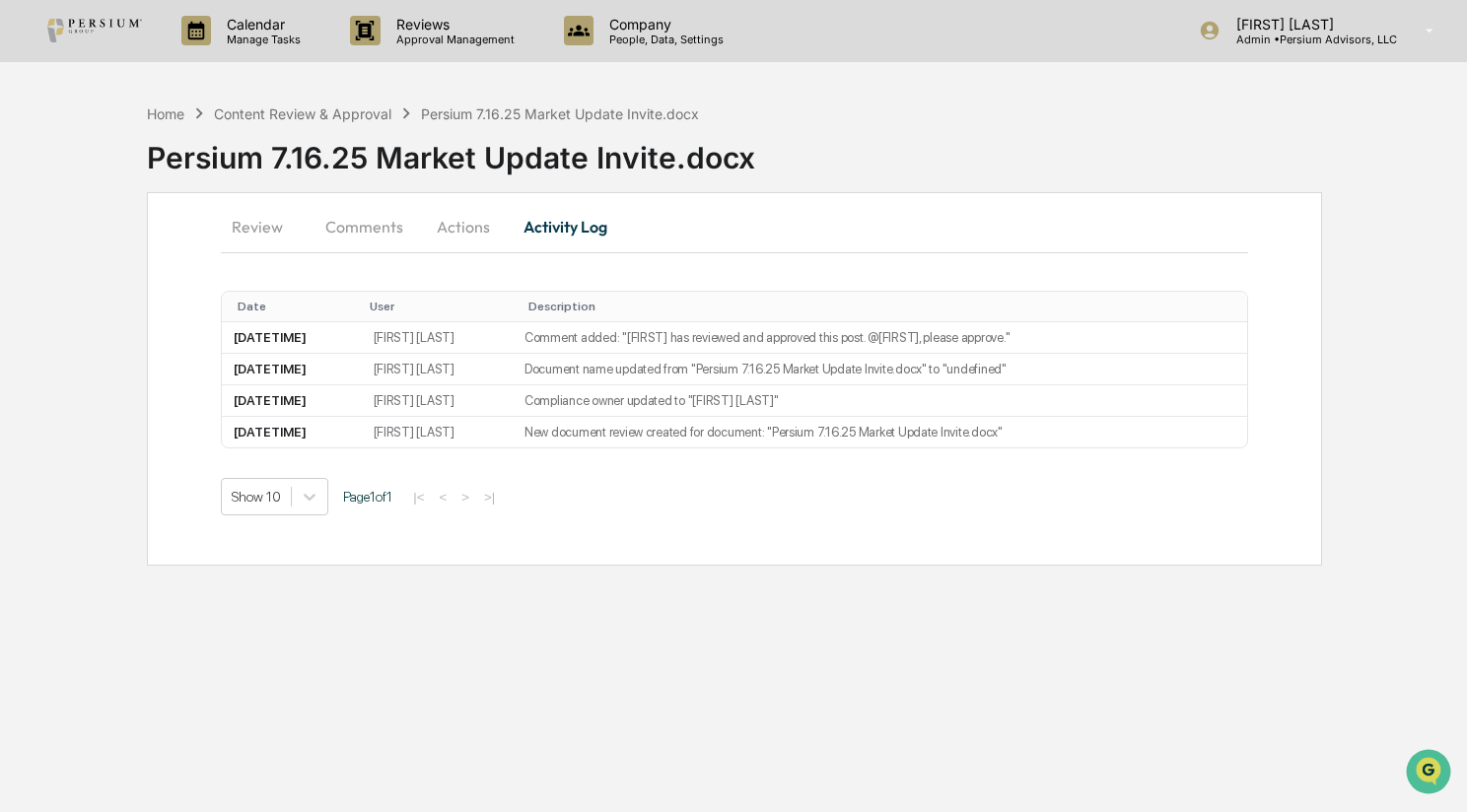 click on "Review" at bounding box center (265, 227) 